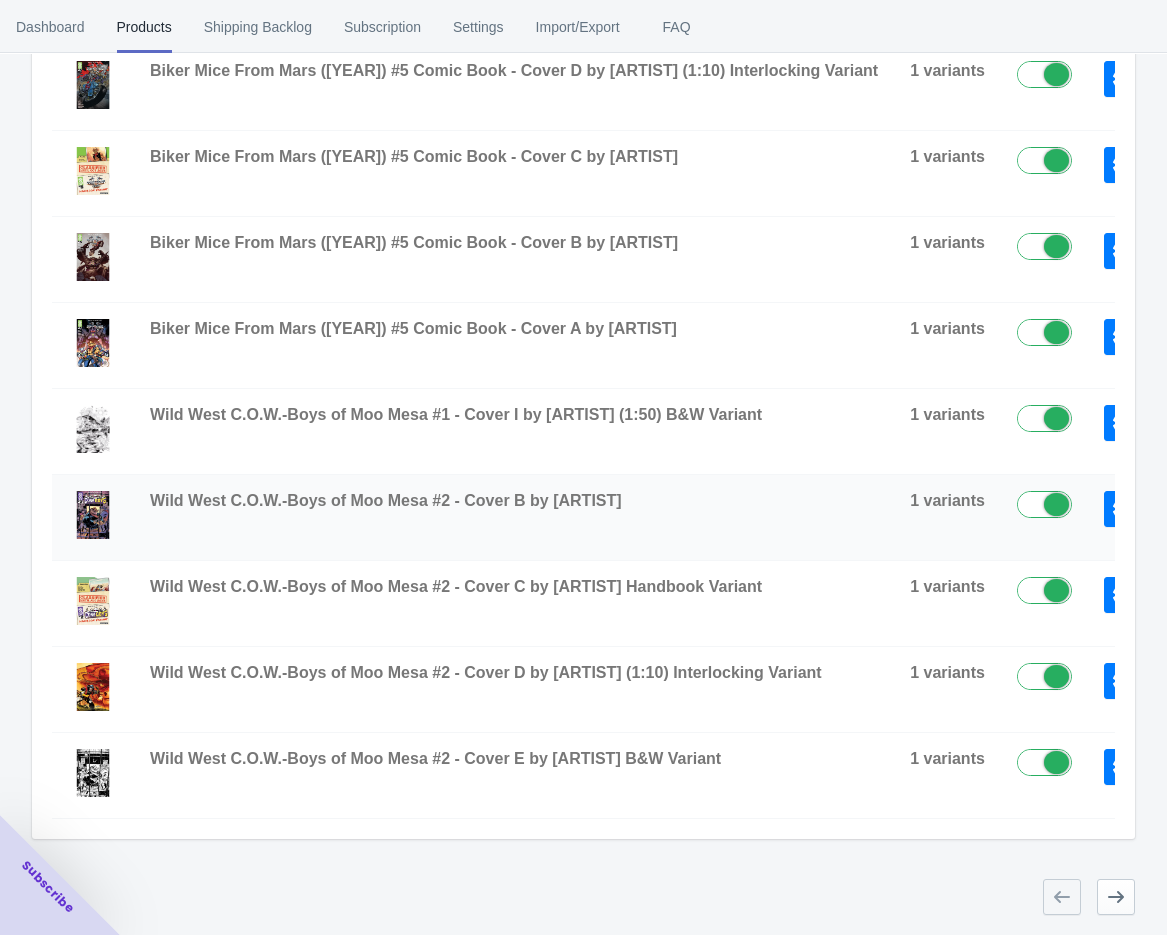scroll, scrollTop: 493, scrollLeft: 0, axis: vertical 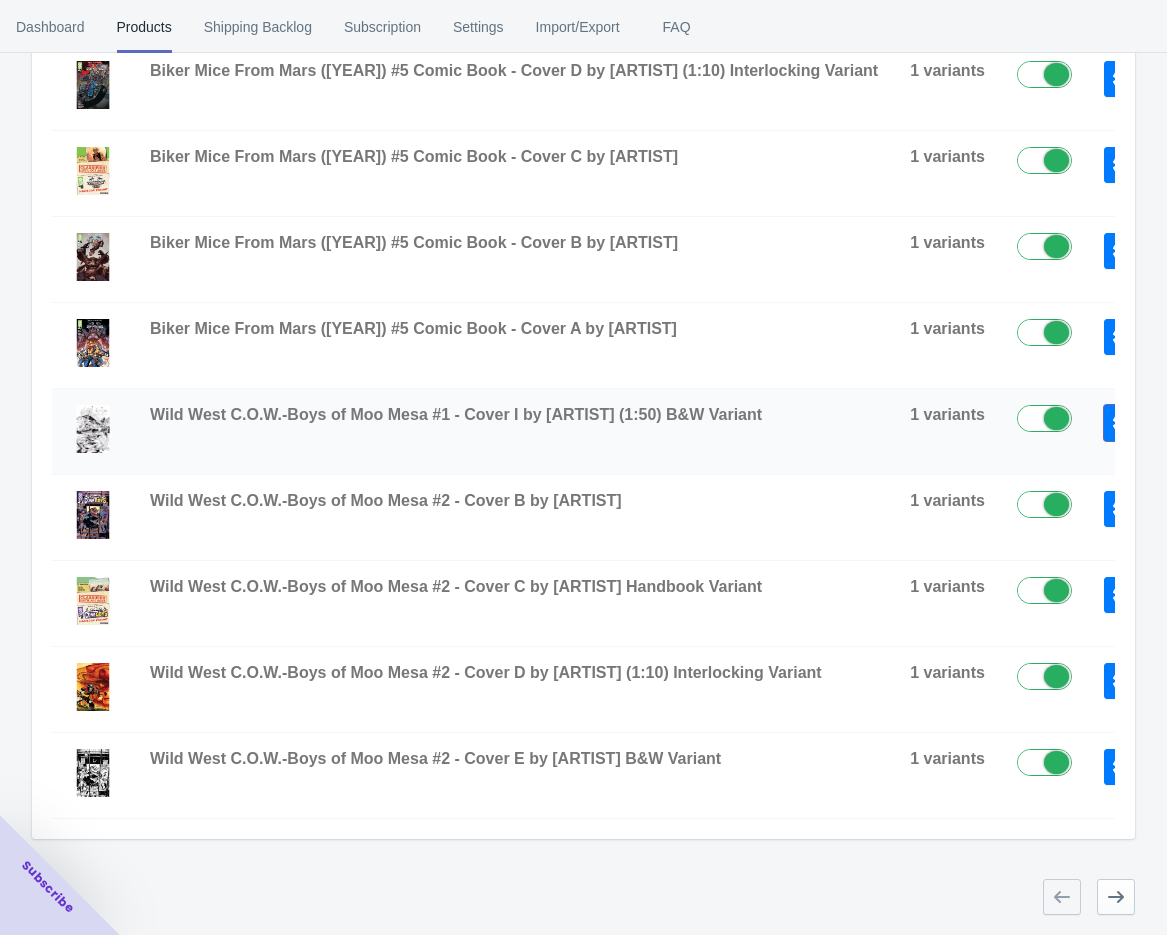 click 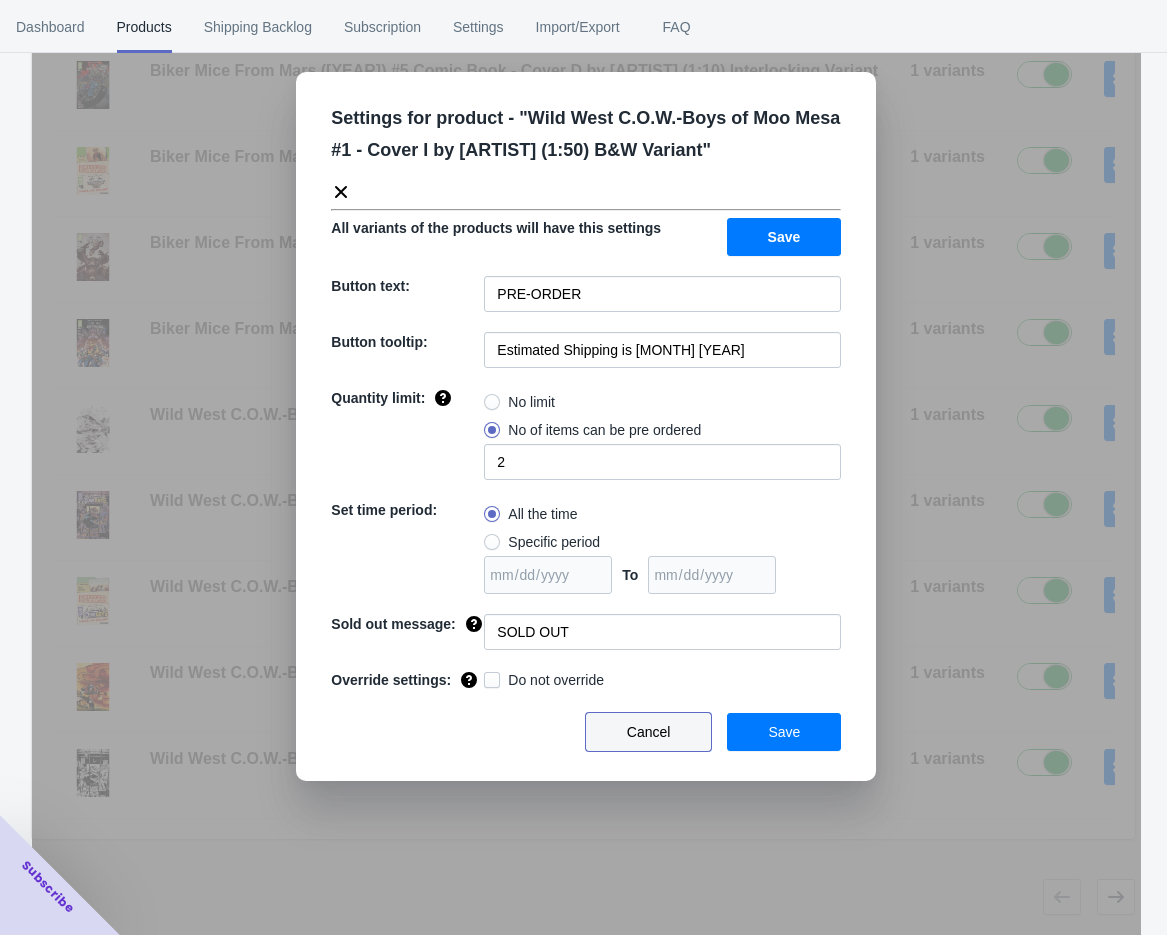 click on "Cancel" at bounding box center [649, 732] 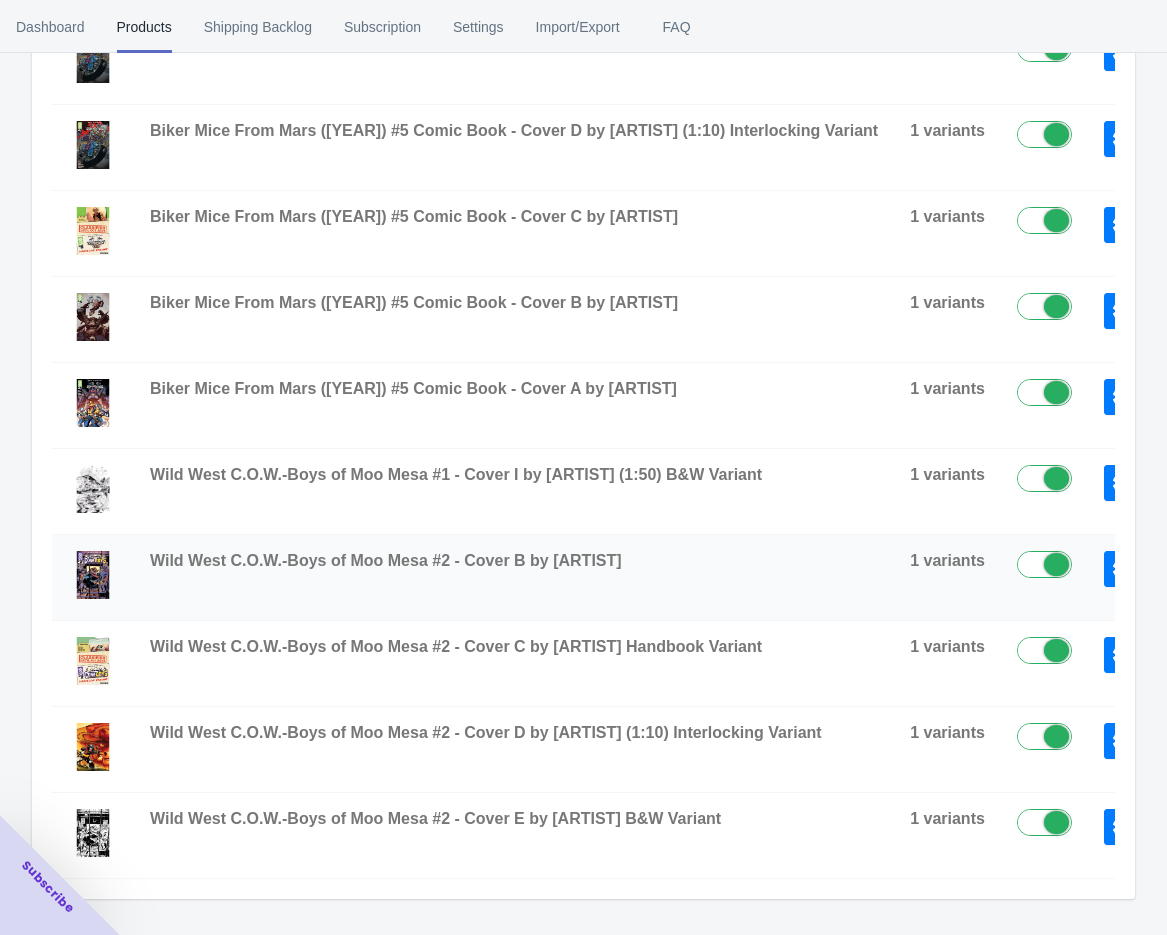 scroll, scrollTop: 382, scrollLeft: 0, axis: vertical 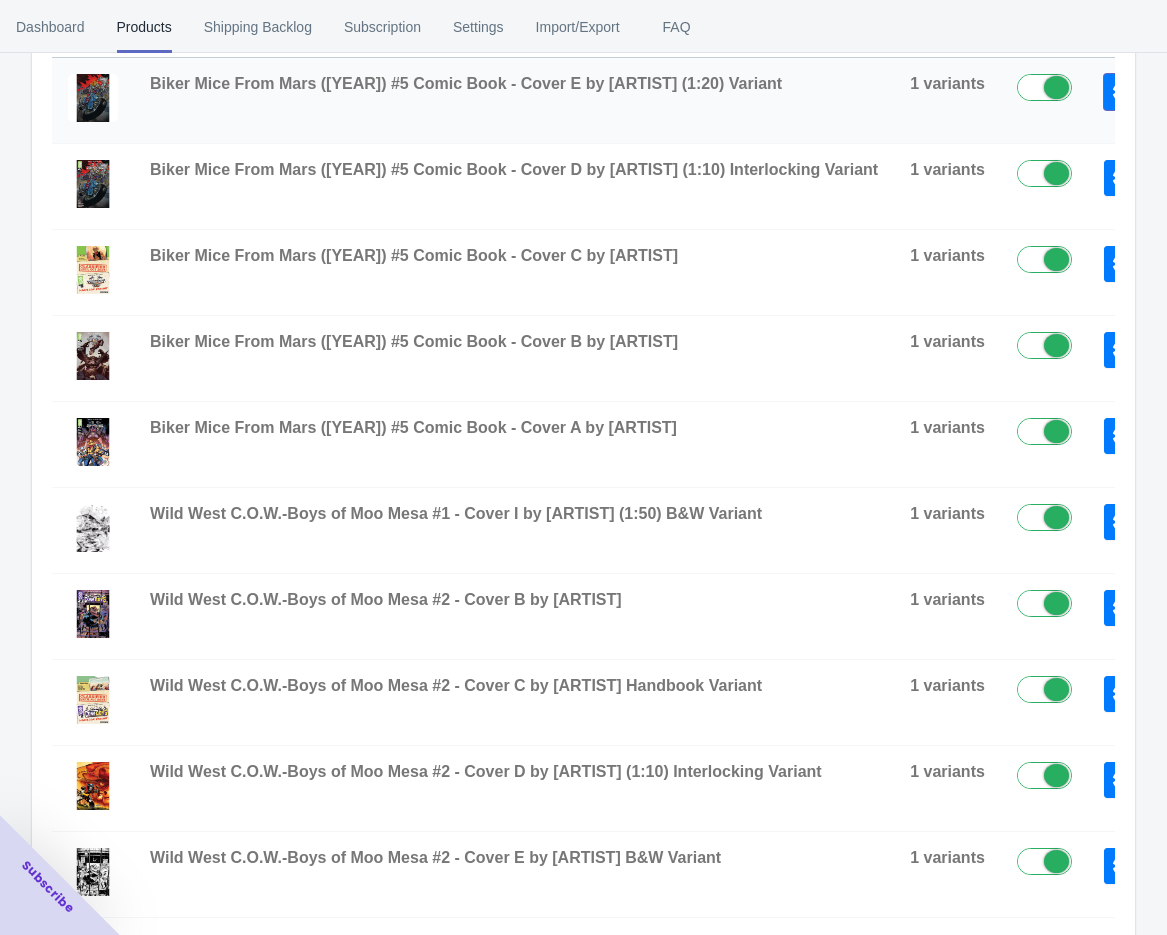 click at bounding box center (1123, 92) 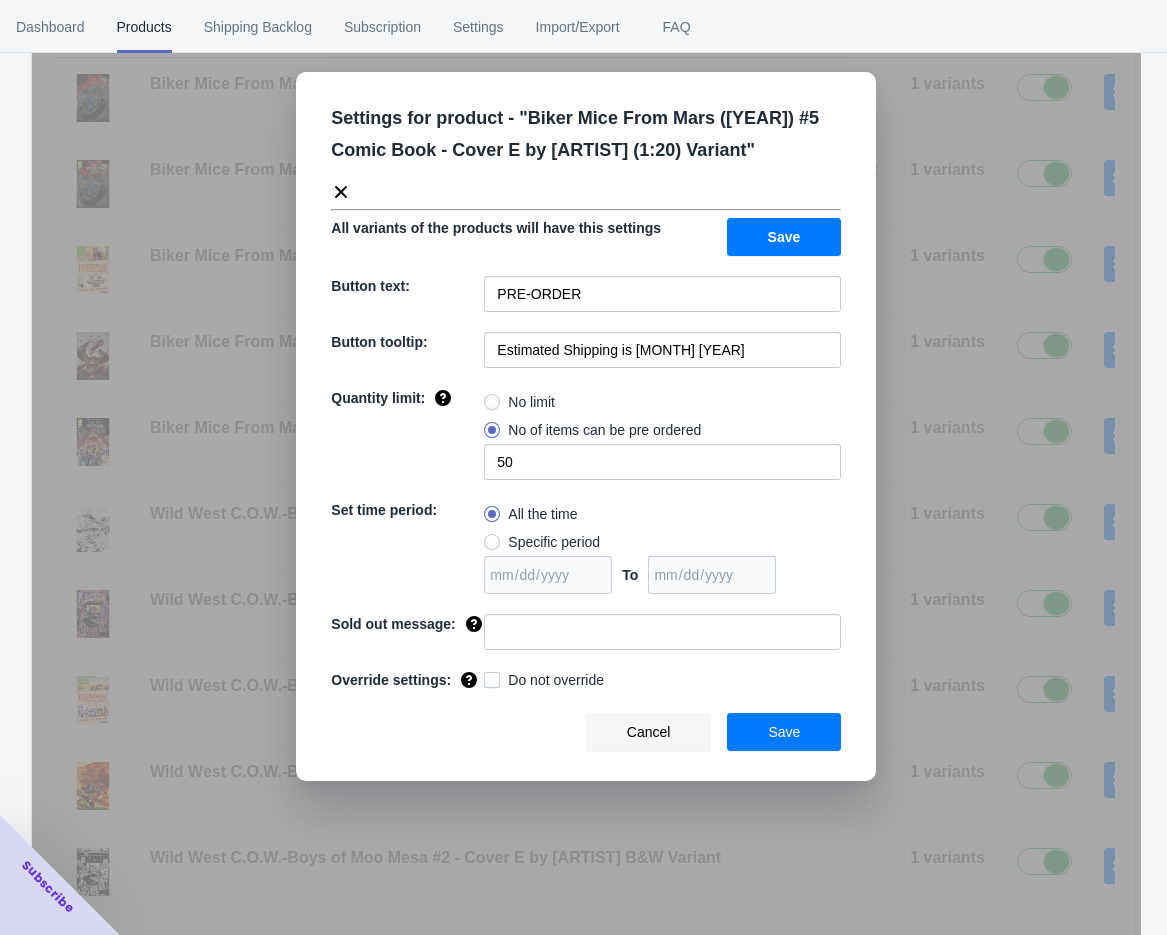 click on "Cancel" at bounding box center [649, 732] 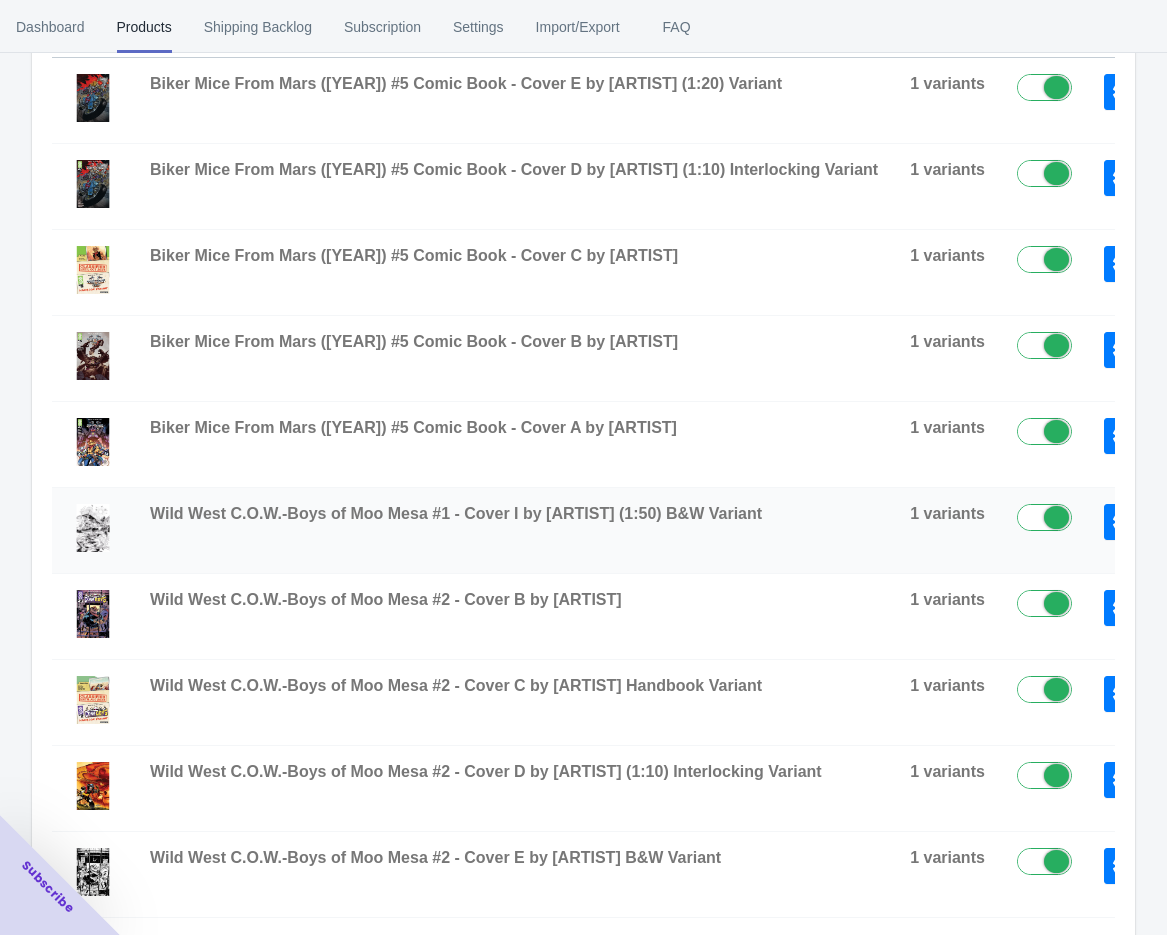 scroll, scrollTop: 271, scrollLeft: 0, axis: vertical 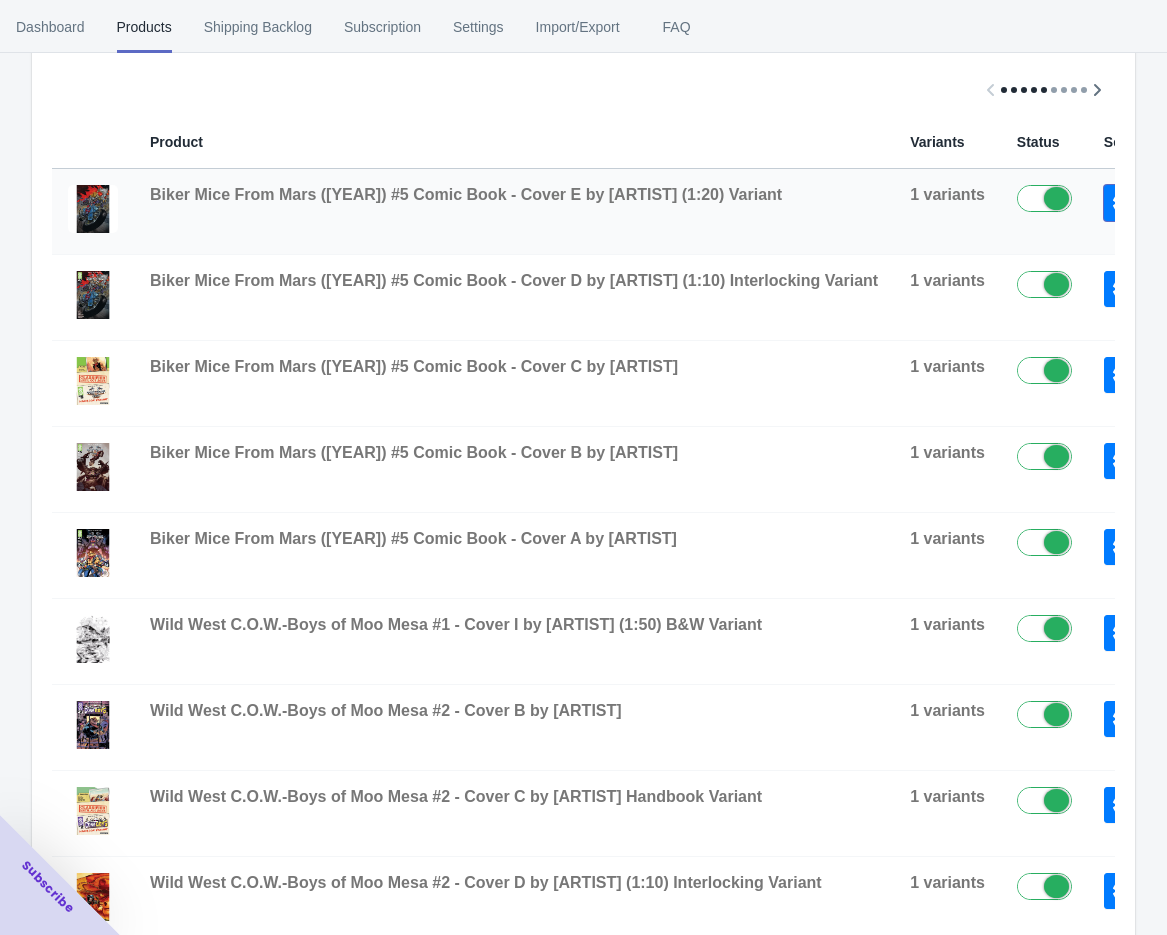 click at bounding box center [1123, 203] 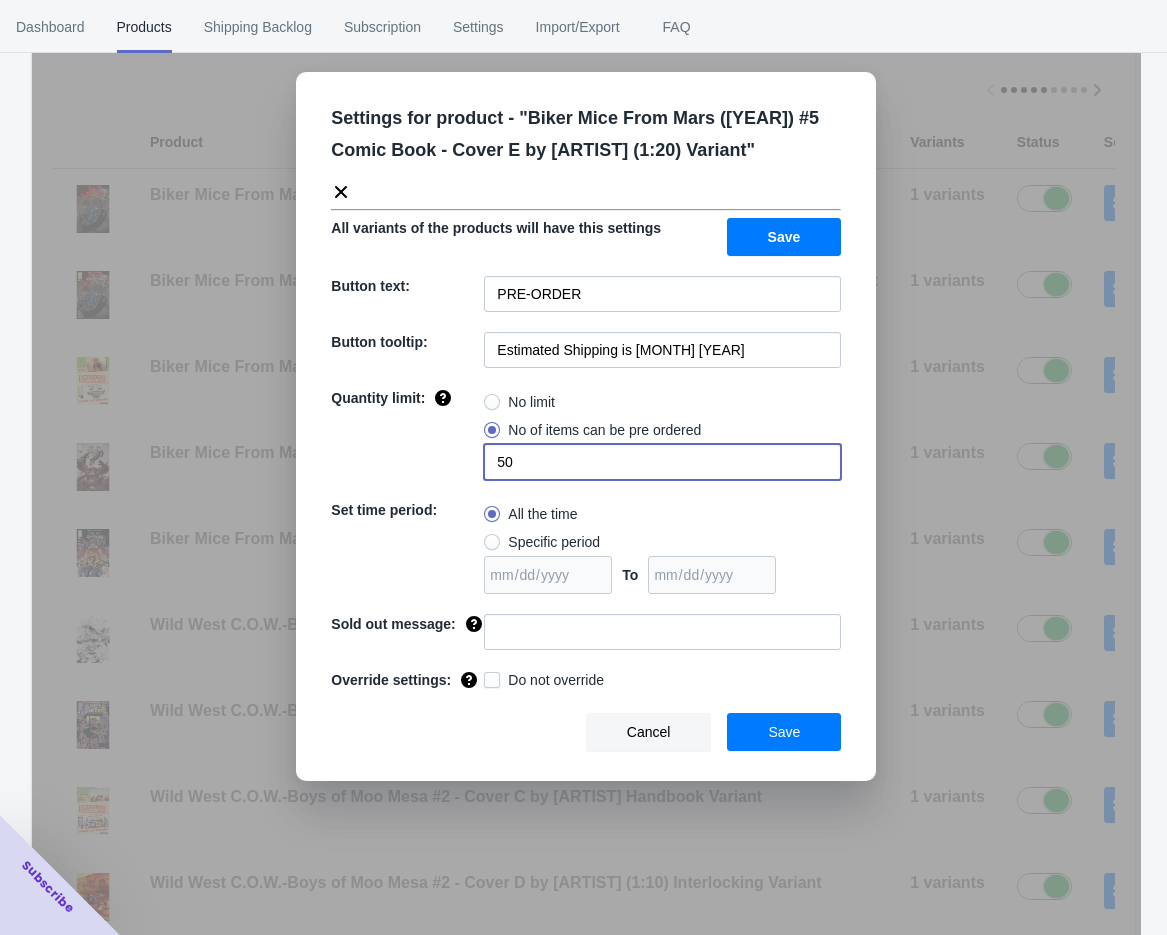 click on "50" at bounding box center (662, 462) 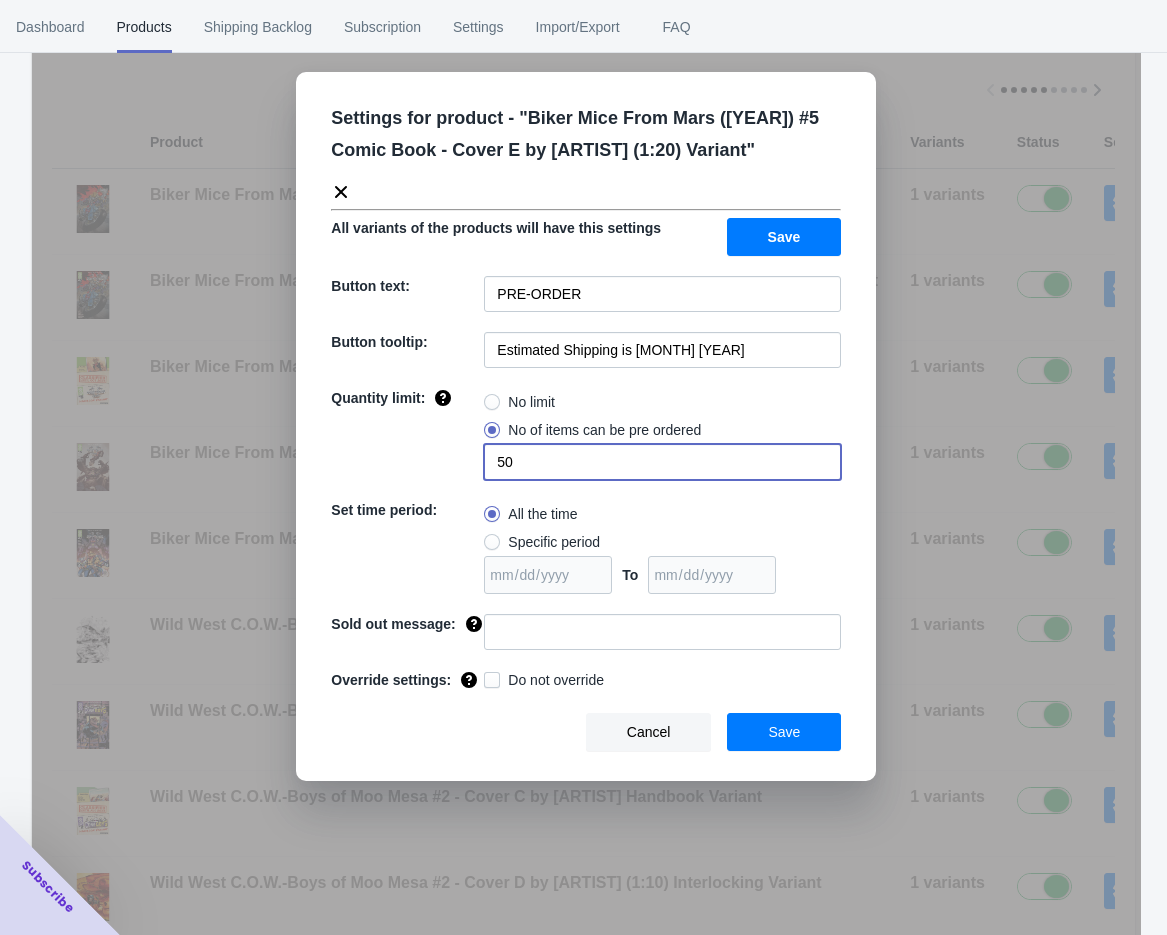 type on "5" 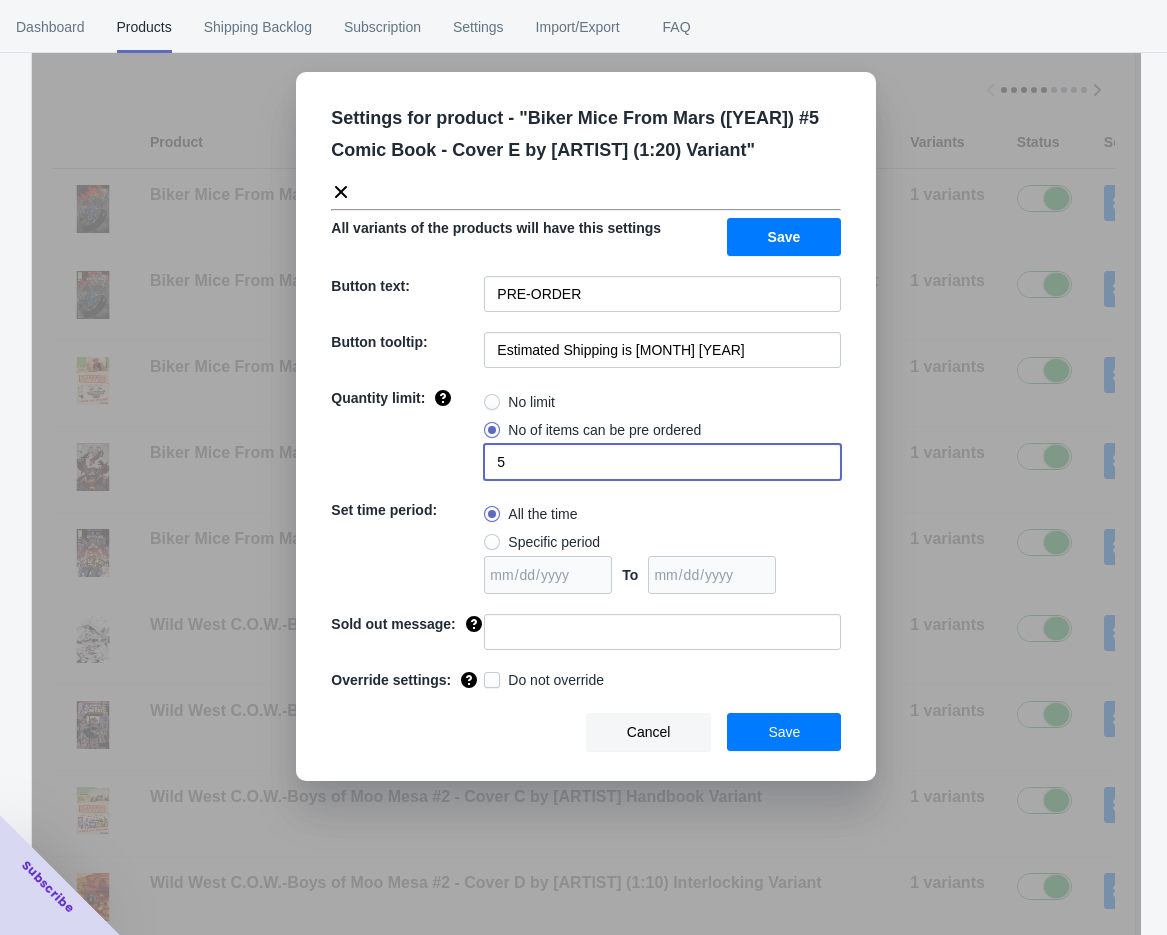 type 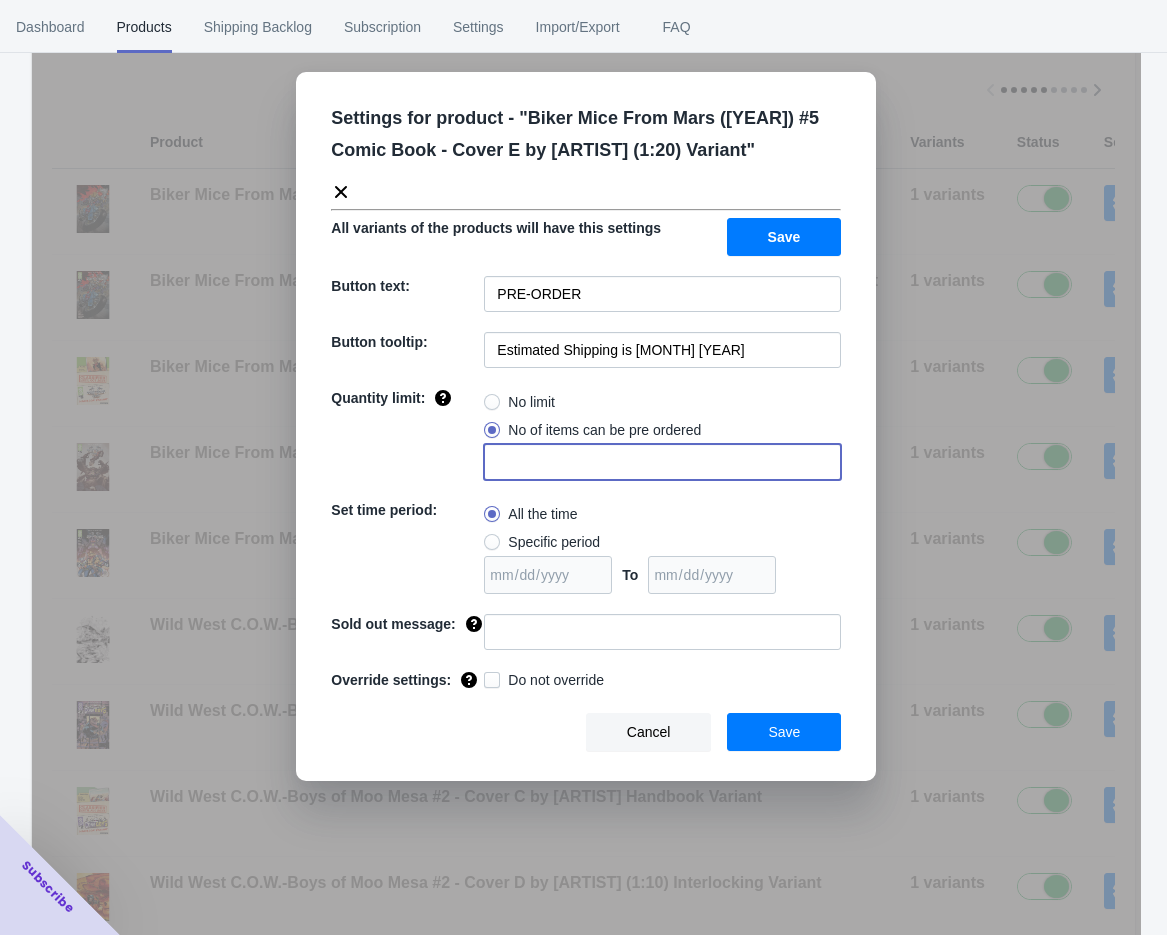 radio on "true" 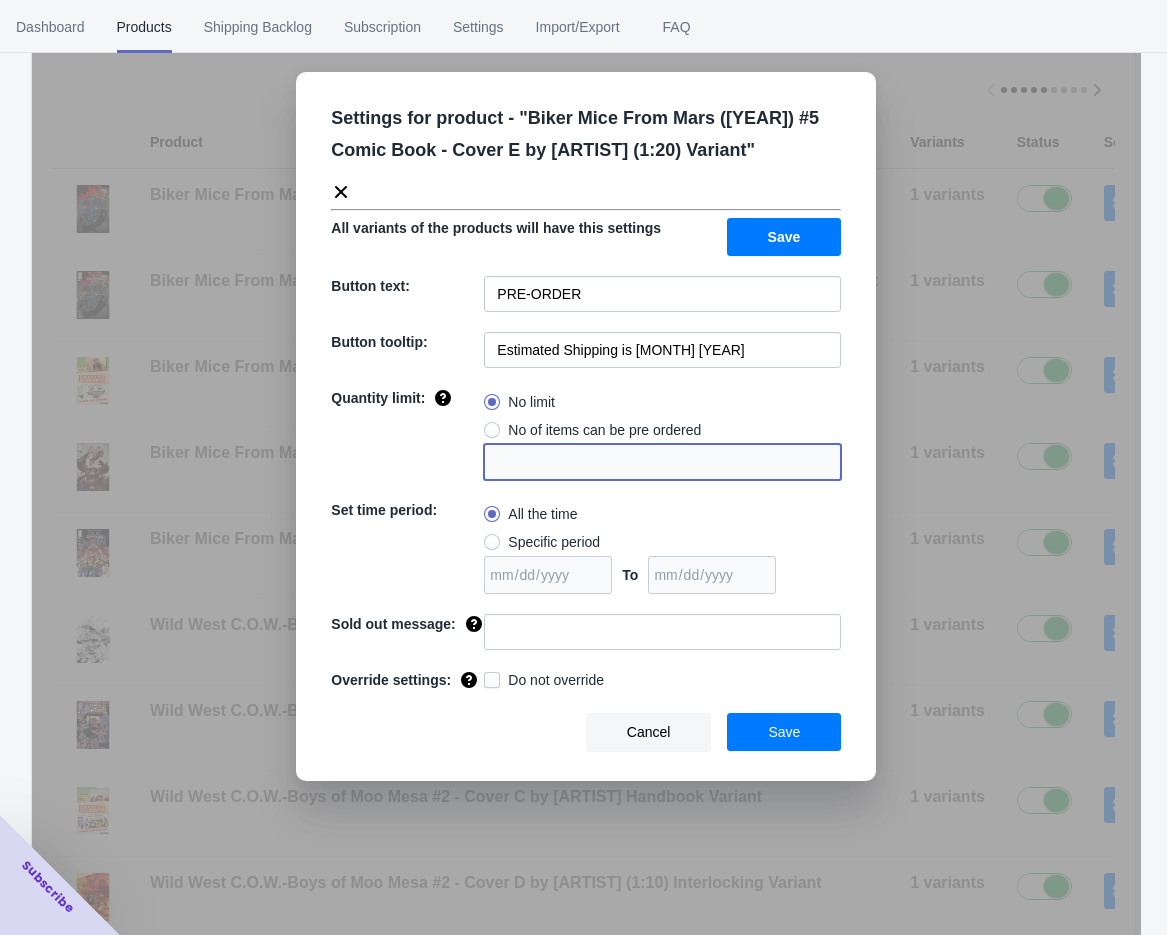 click at bounding box center [492, 430] 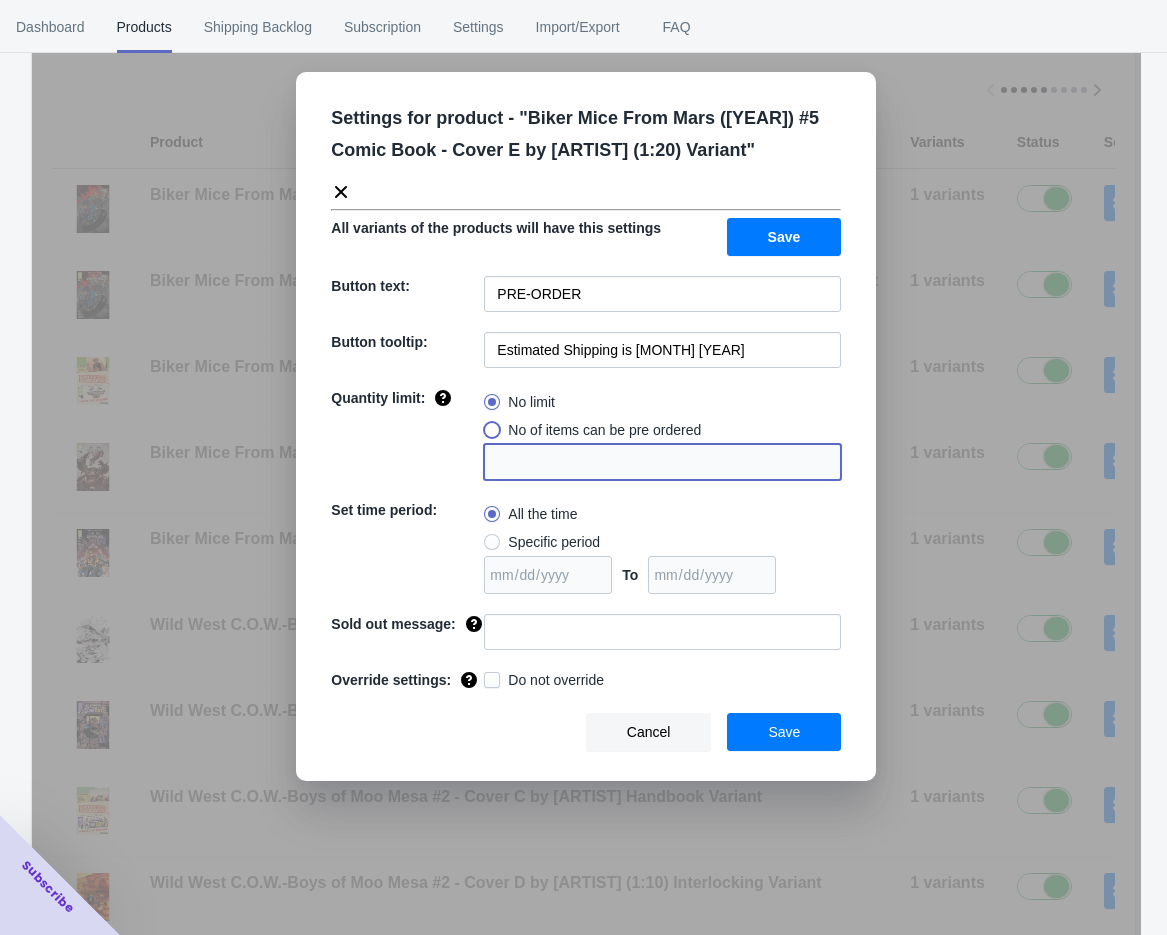 click on "No of items can be pre ordered" at bounding box center (489, 425) 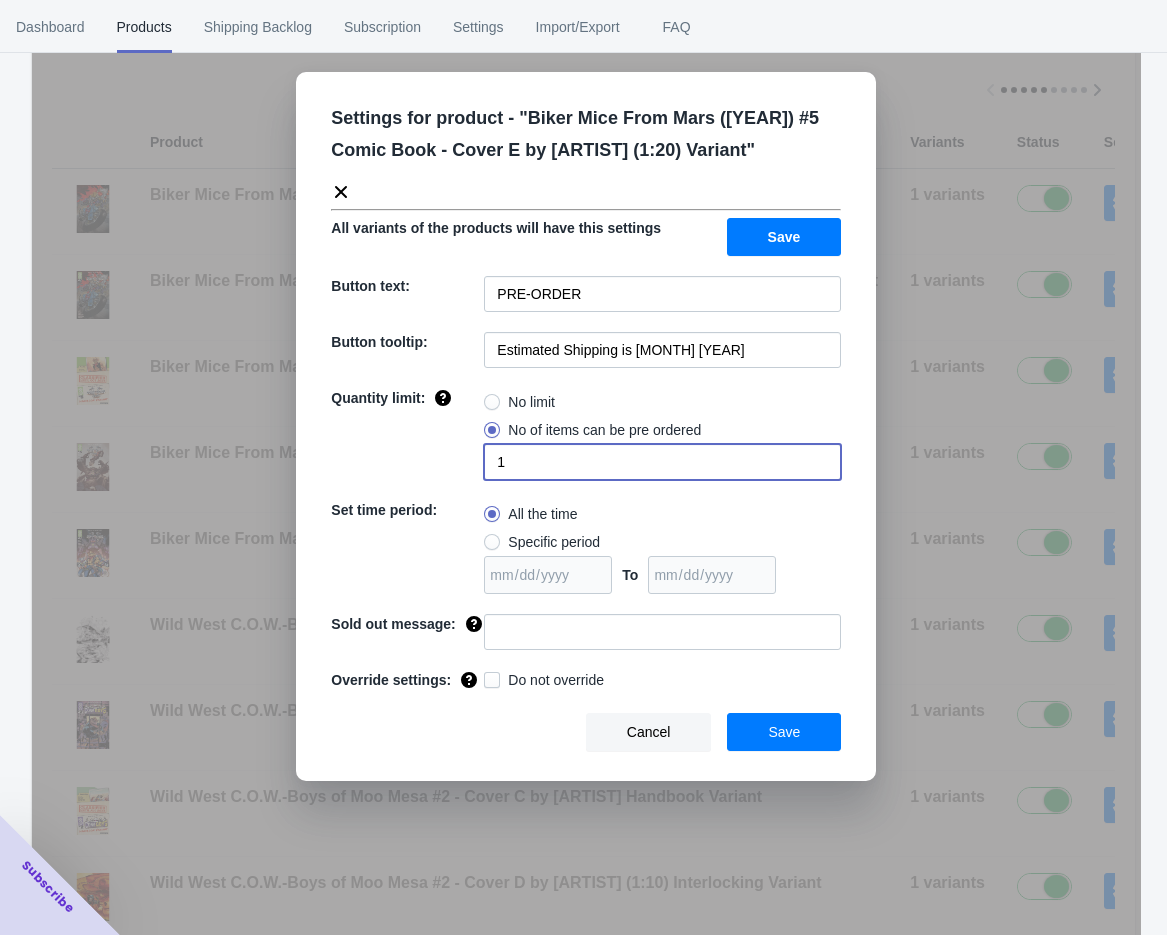 click on "1" at bounding box center (662, 462) 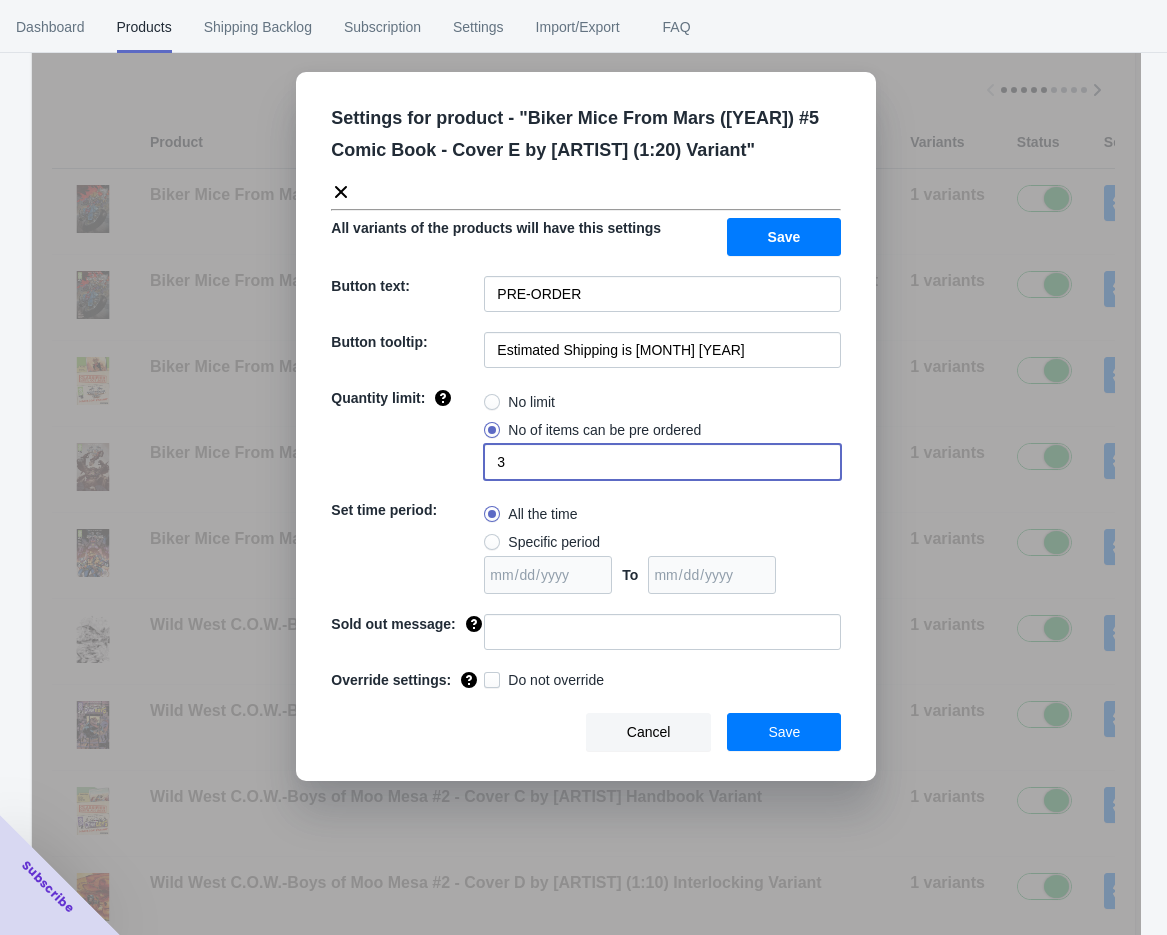 type on "3" 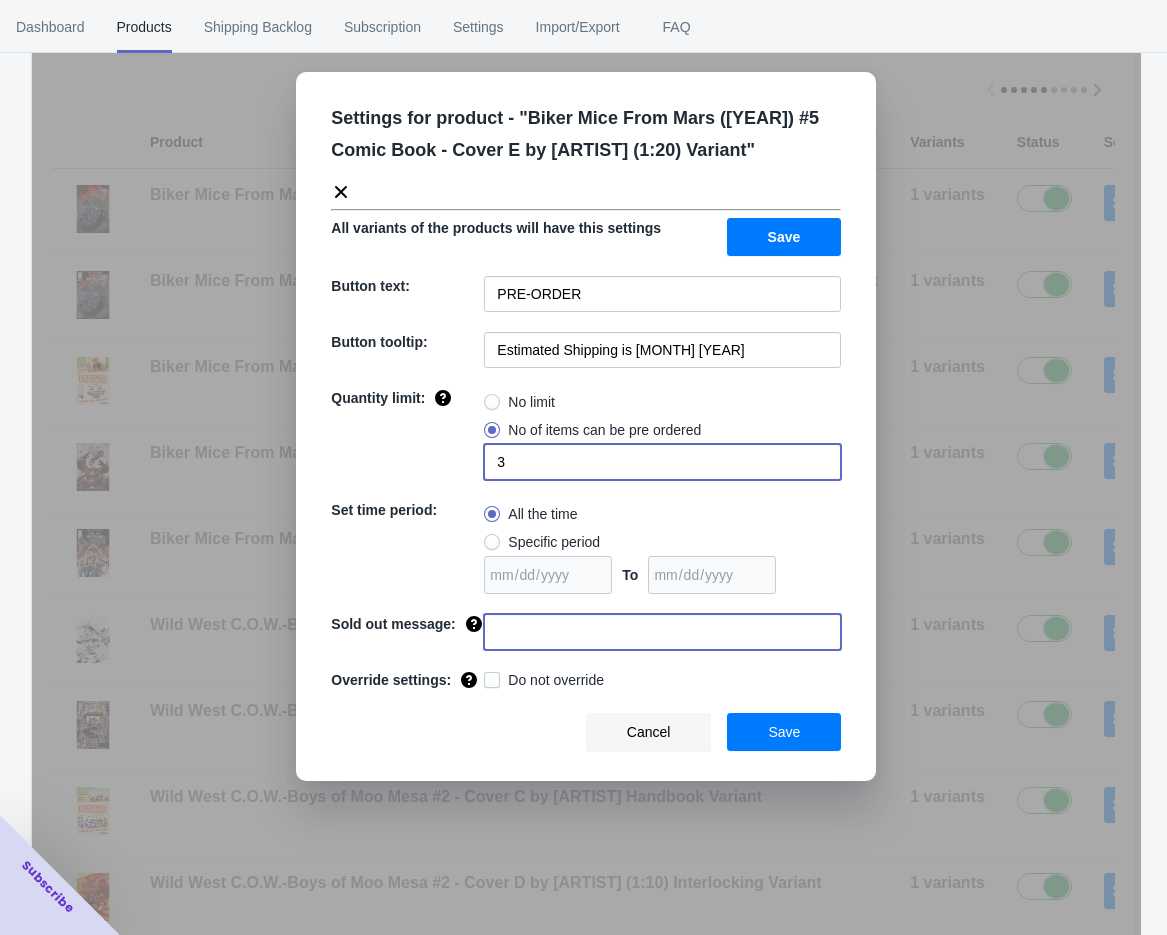 click at bounding box center [662, 632] 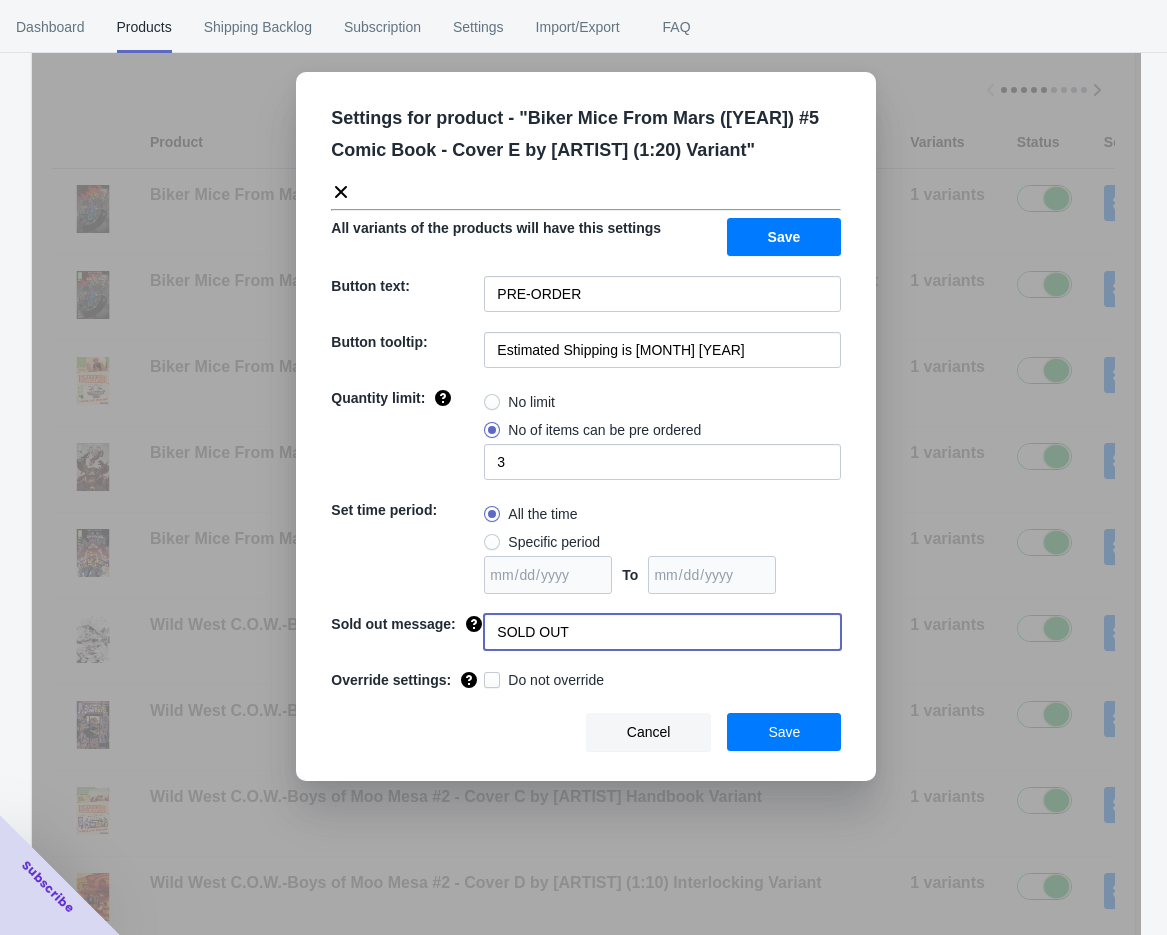 type on "SOLD OUT" 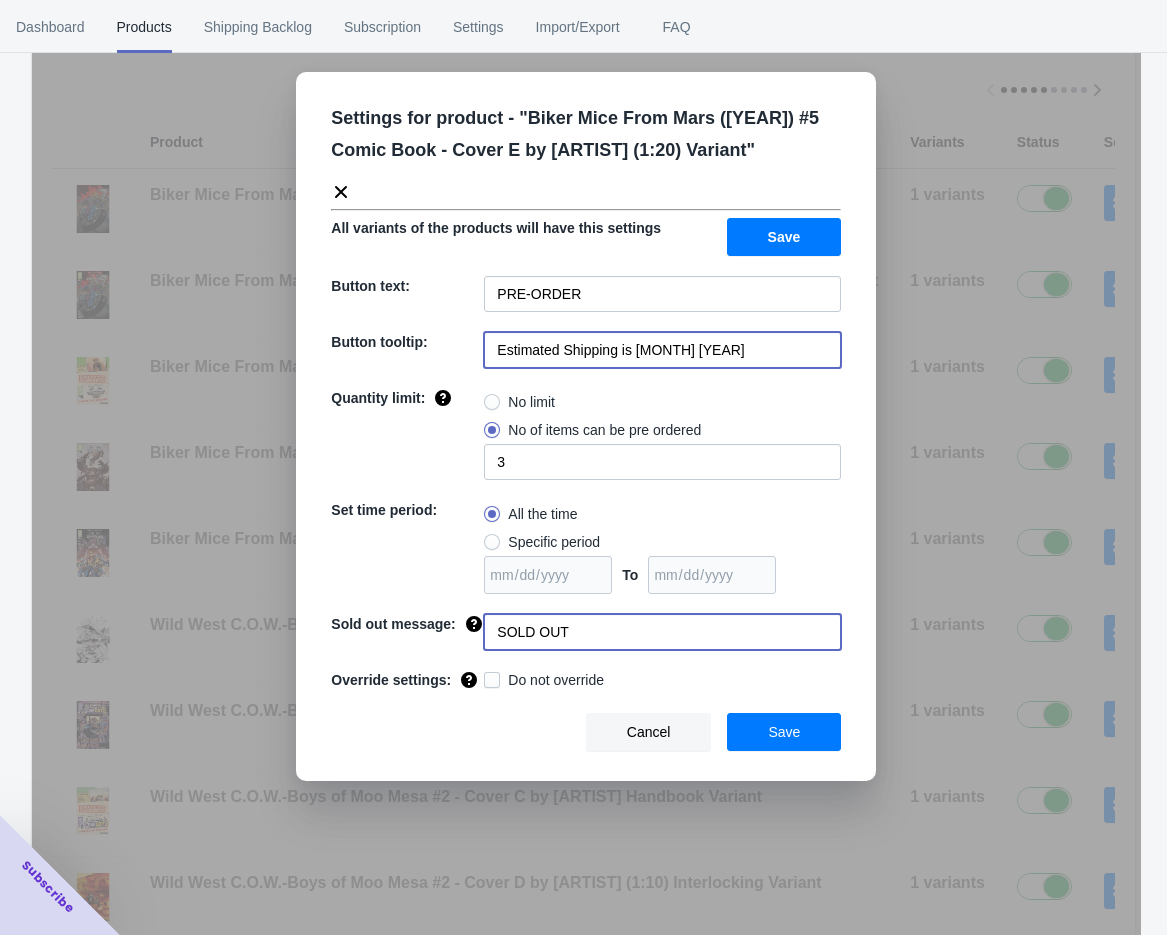 click on "Estimated Shipping is [MONTH] [YEAR]" at bounding box center (662, 350) 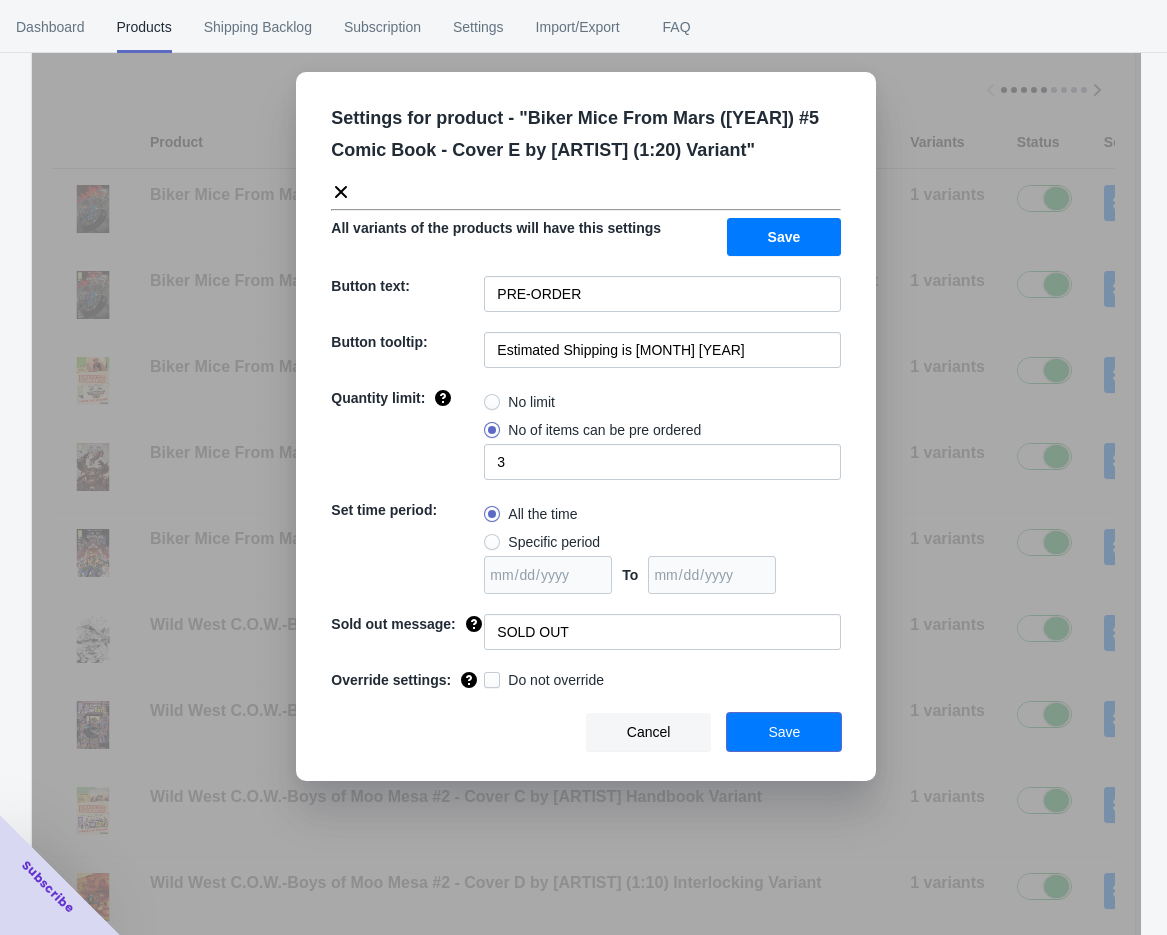 click on "Save" at bounding box center (784, 732) 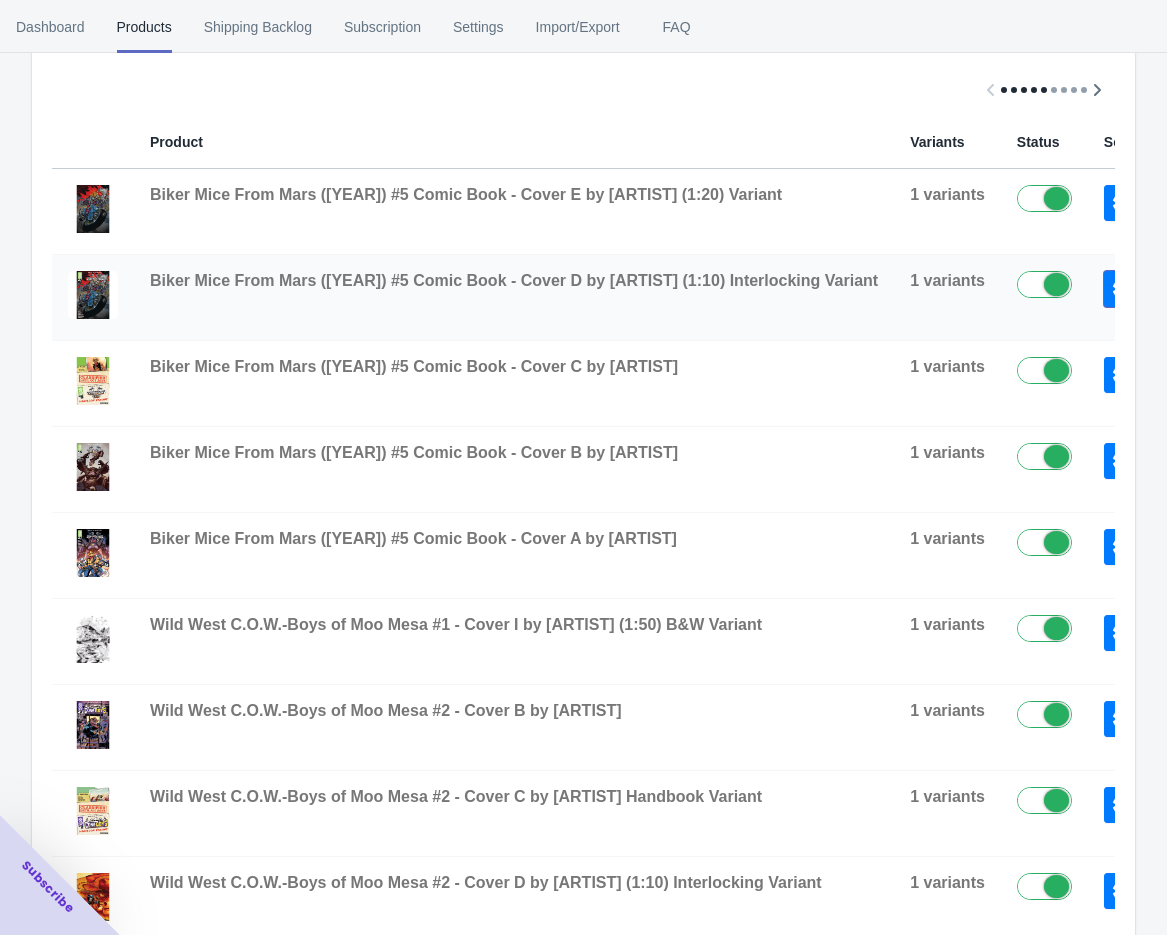 click at bounding box center (1123, 289) 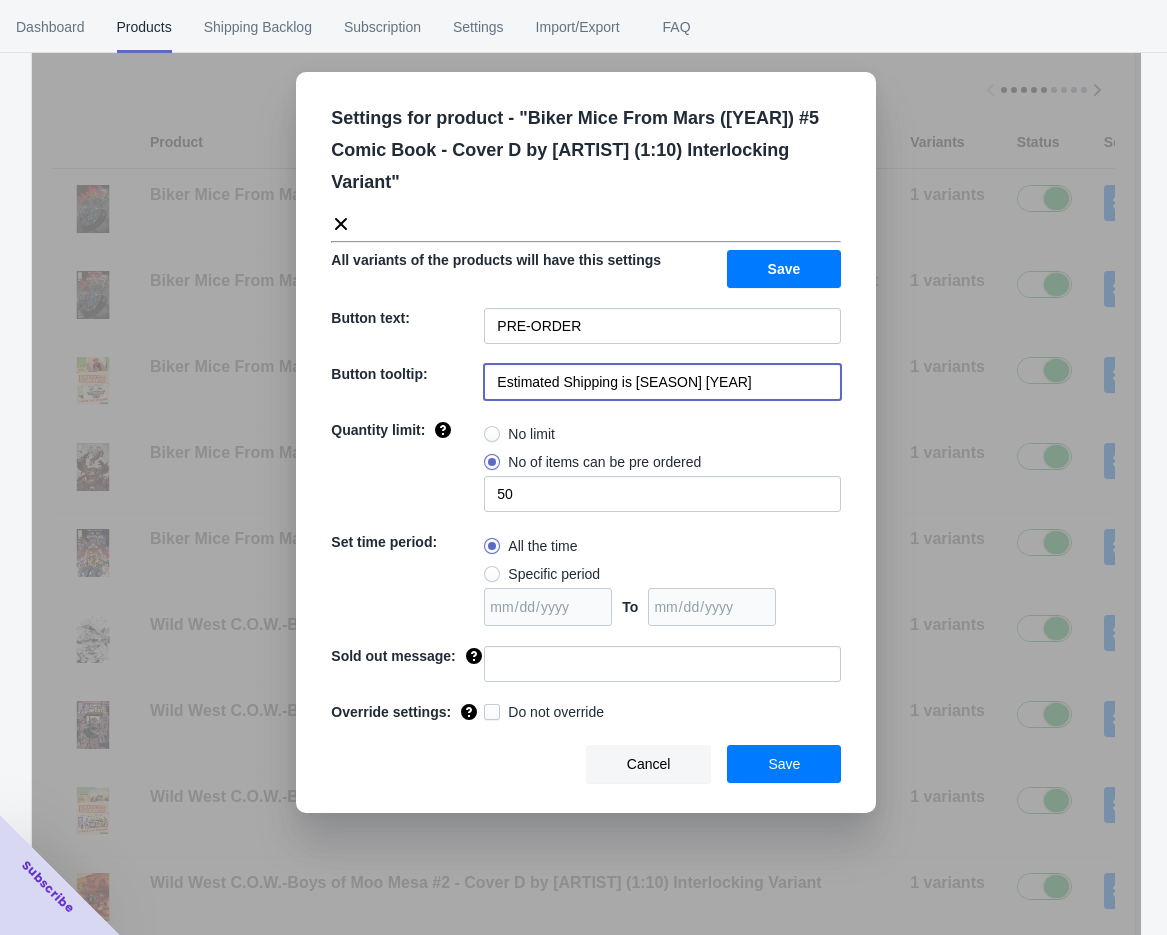 drag, startPoint x: 783, startPoint y: 353, endPoint x: 631, endPoint y: 357, distance: 152.05263 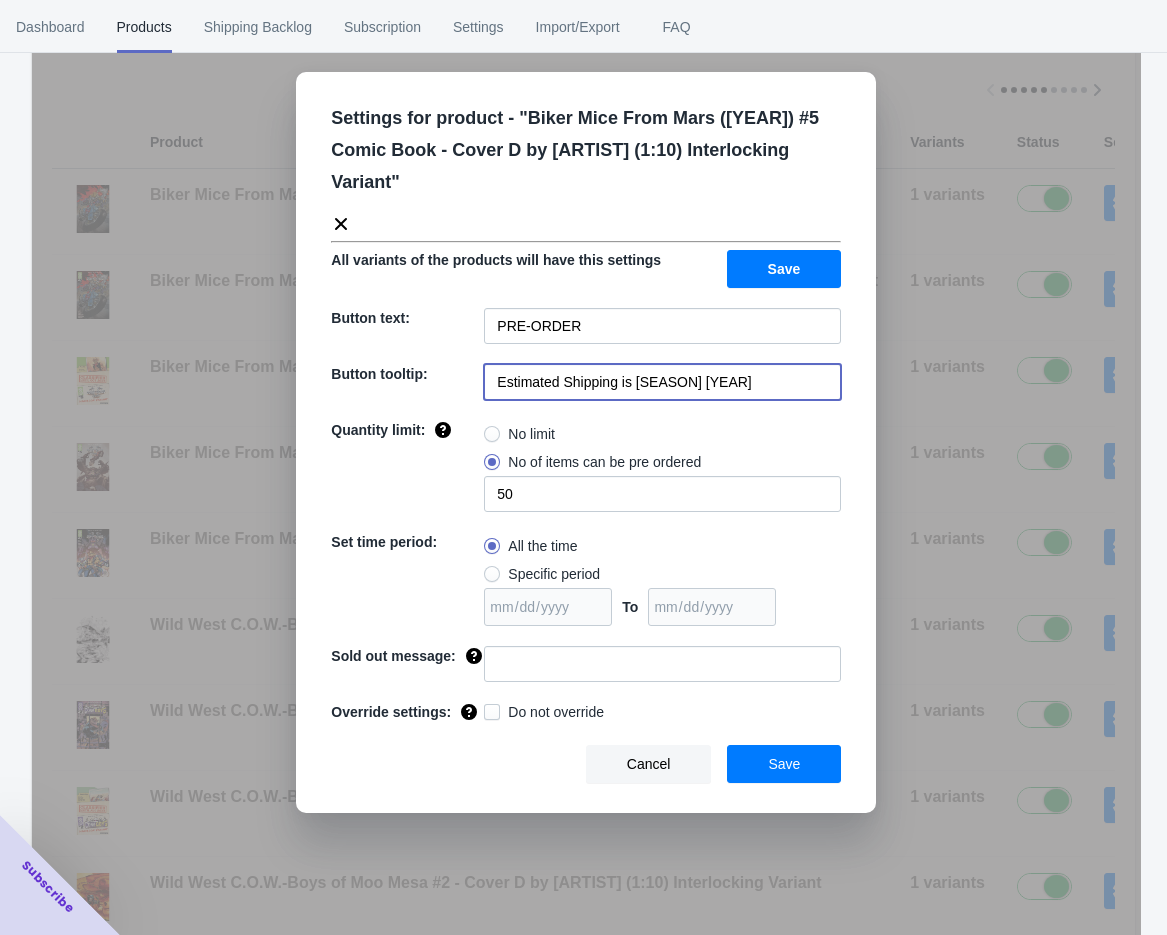 click on "Estimated Shipping is [SEASON] [YEAR]" at bounding box center (662, 382) 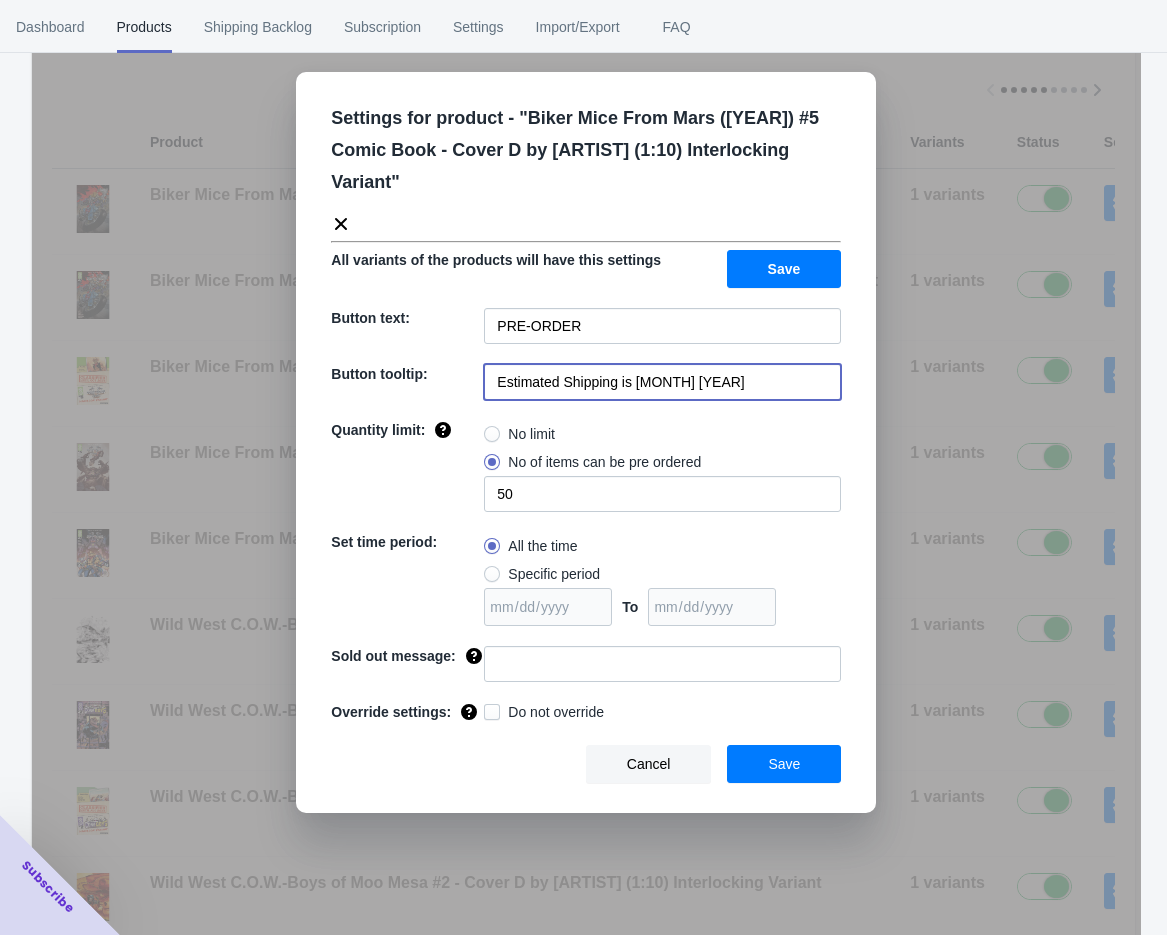 type on "Estimated Shipping is [MONTH] [YEAR]" 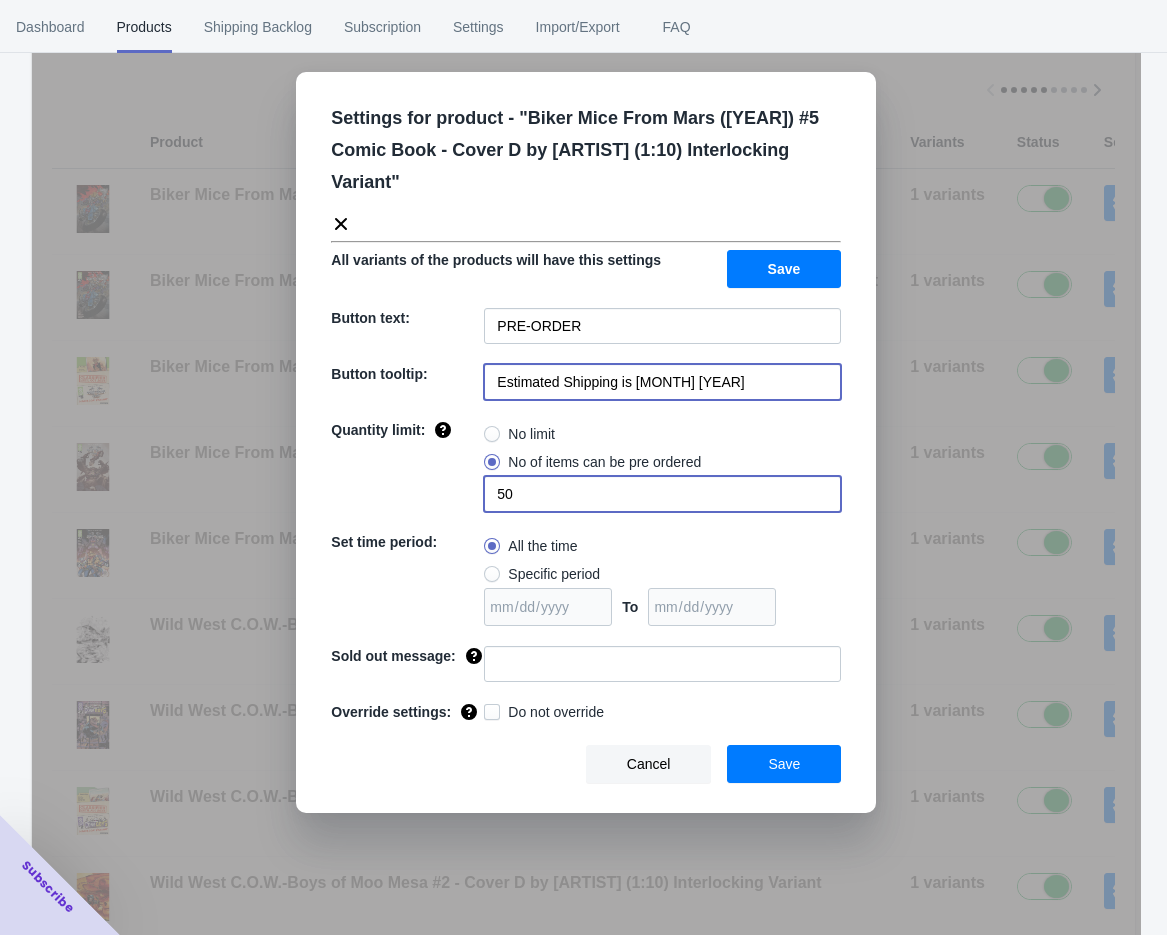 click on "50" at bounding box center (662, 494) 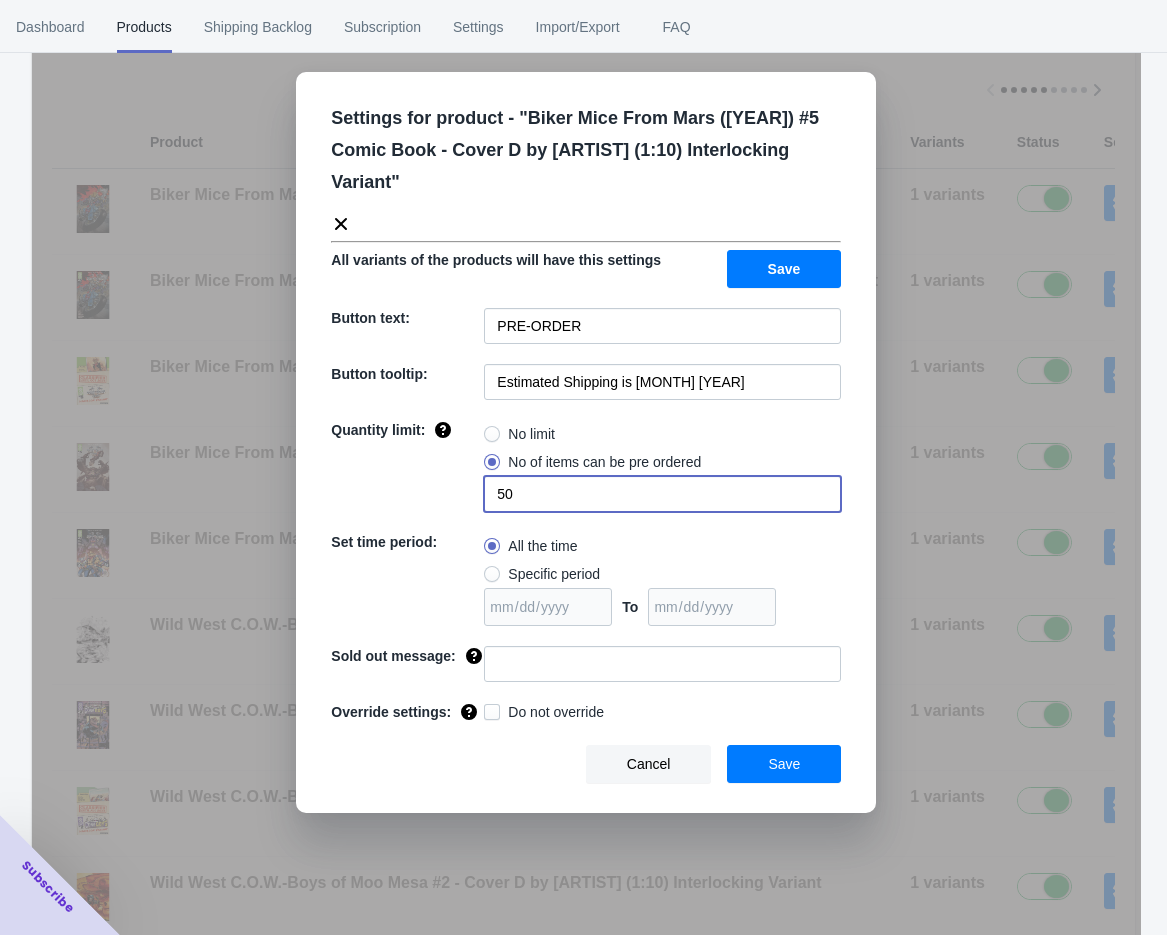 click on "50" at bounding box center (662, 494) 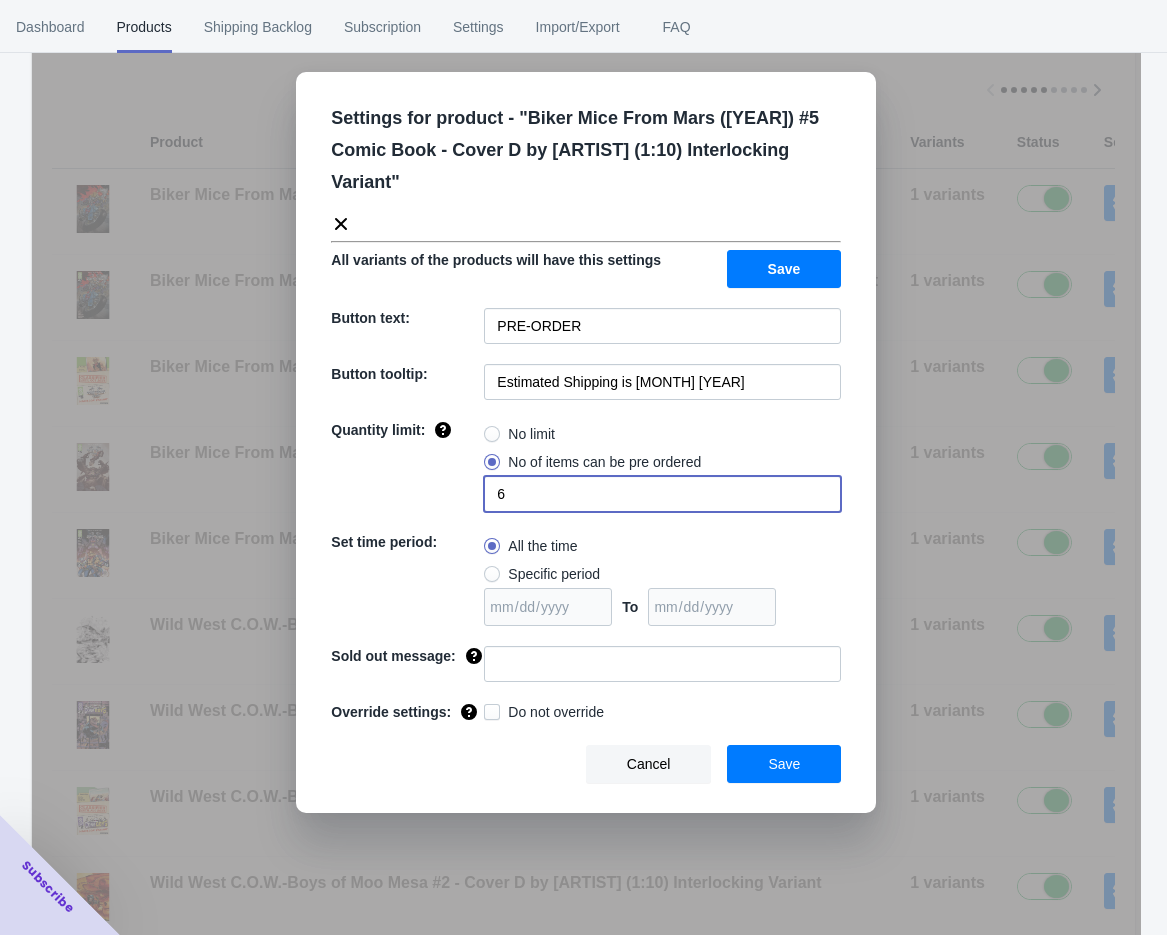 type on "6" 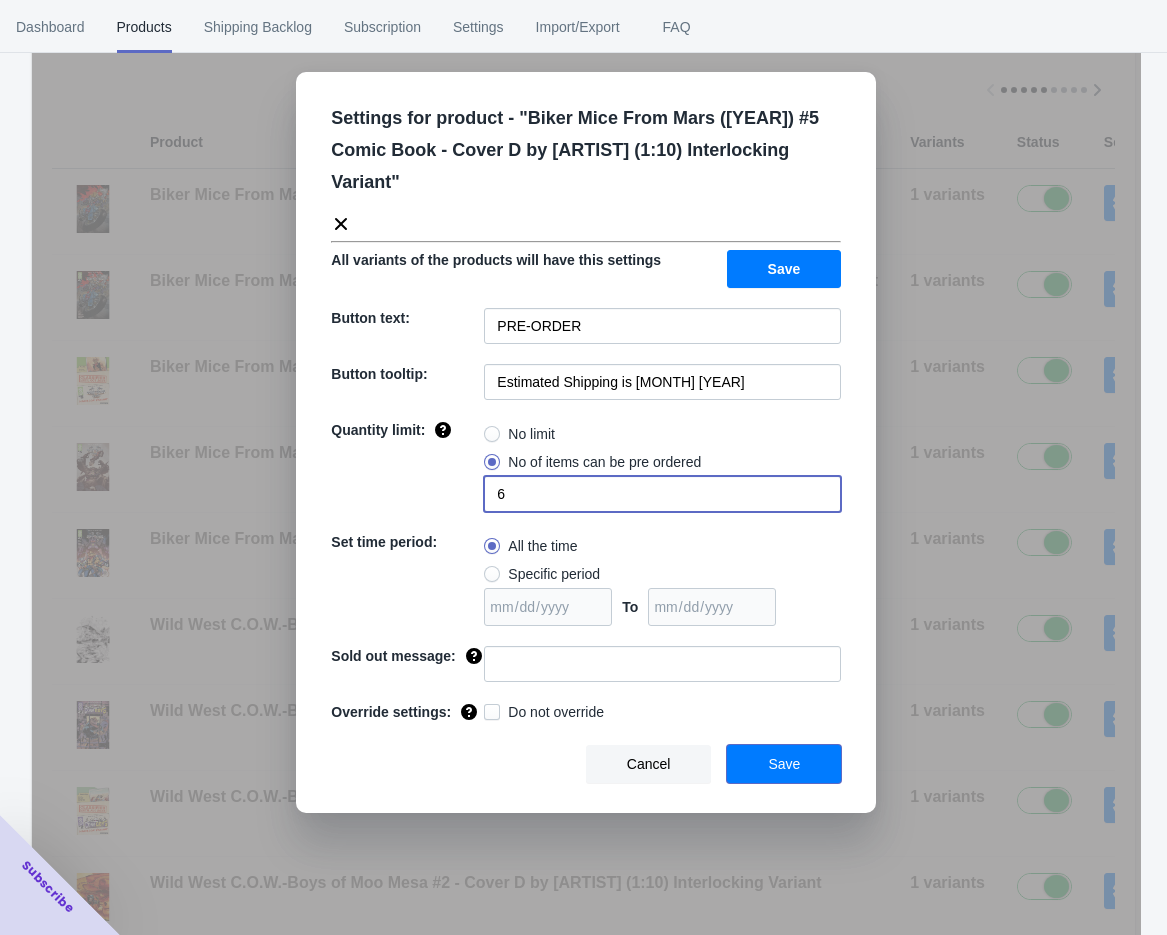 click on "Save" at bounding box center (784, 764) 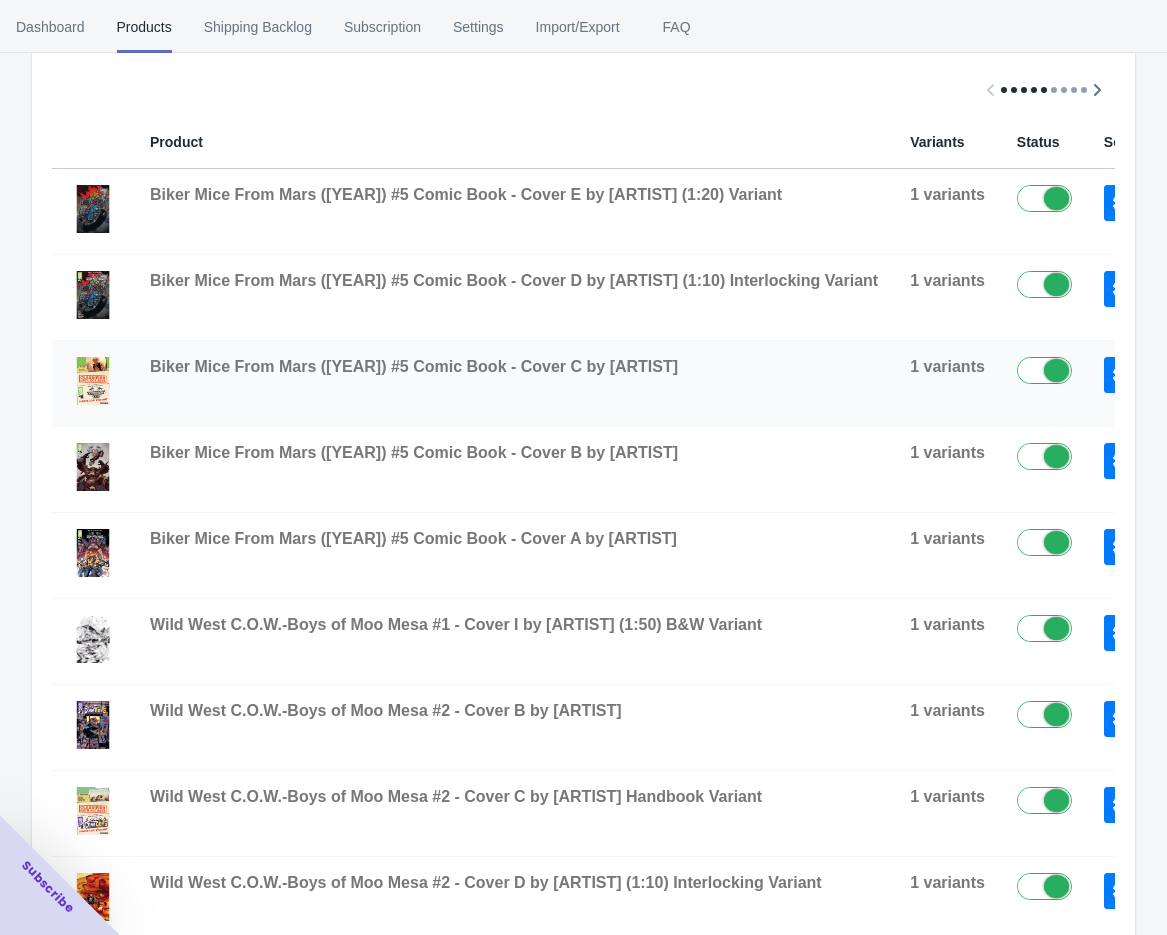click 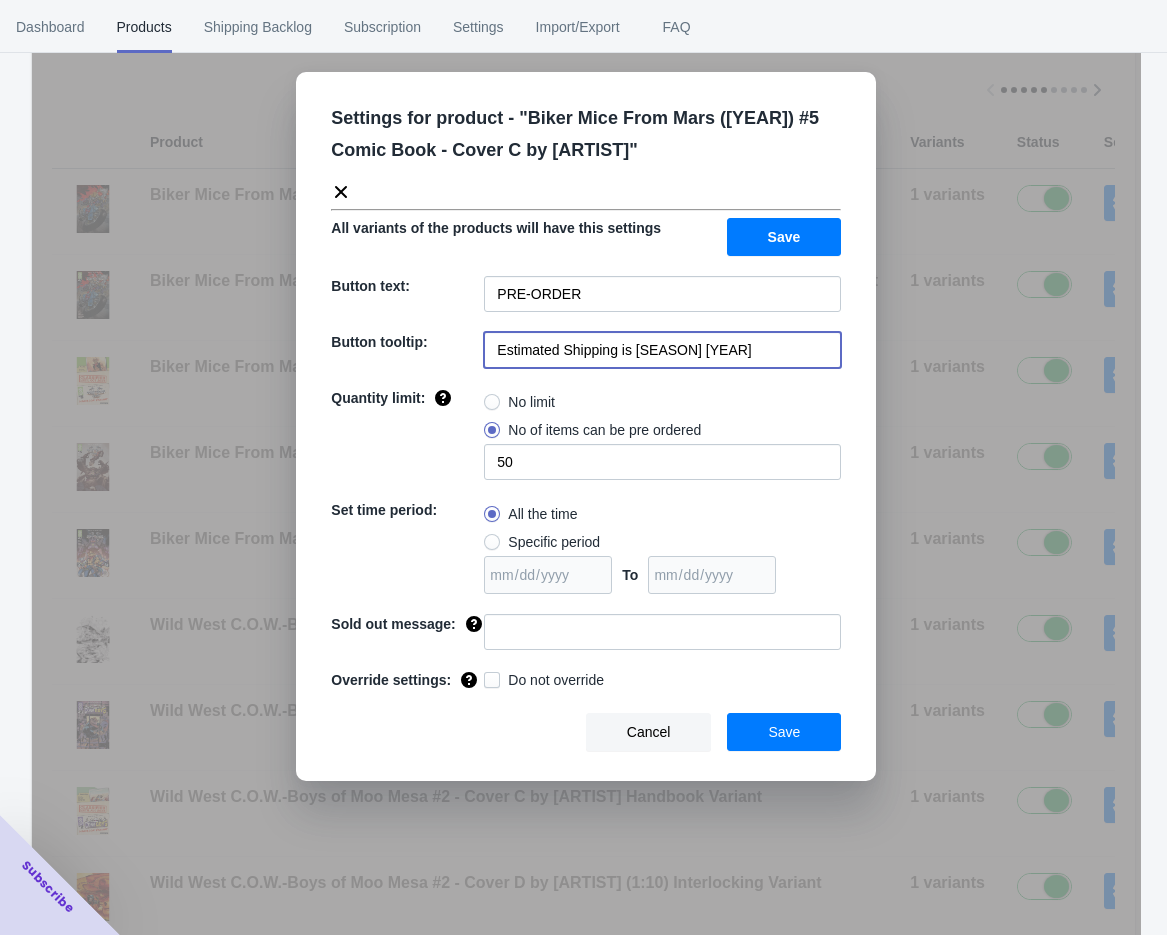 click on "Estimated Shipping is [SEASON] [YEAR]" at bounding box center (662, 350) 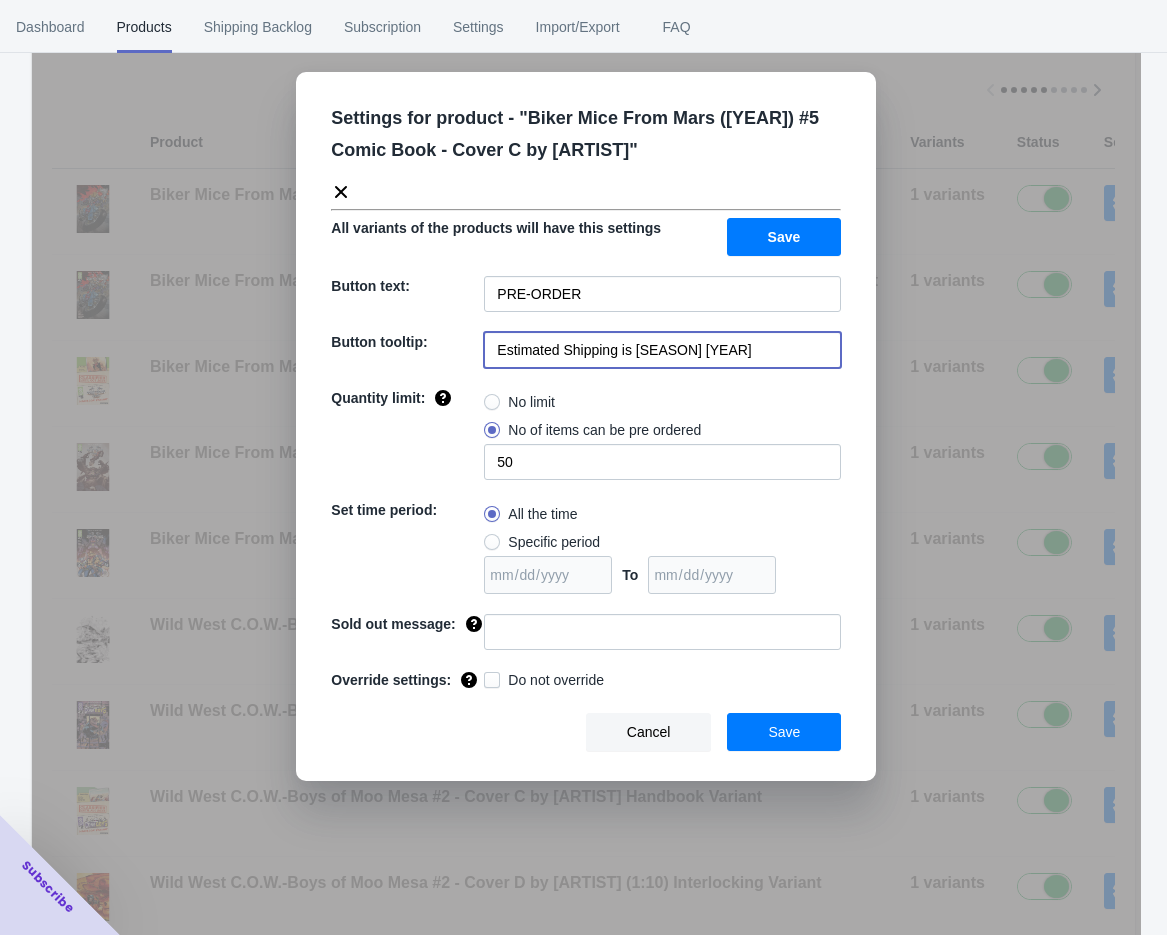 click on "Estimated Shipping is [SEASON] [YEAR]" at bounding box center (662, 350) 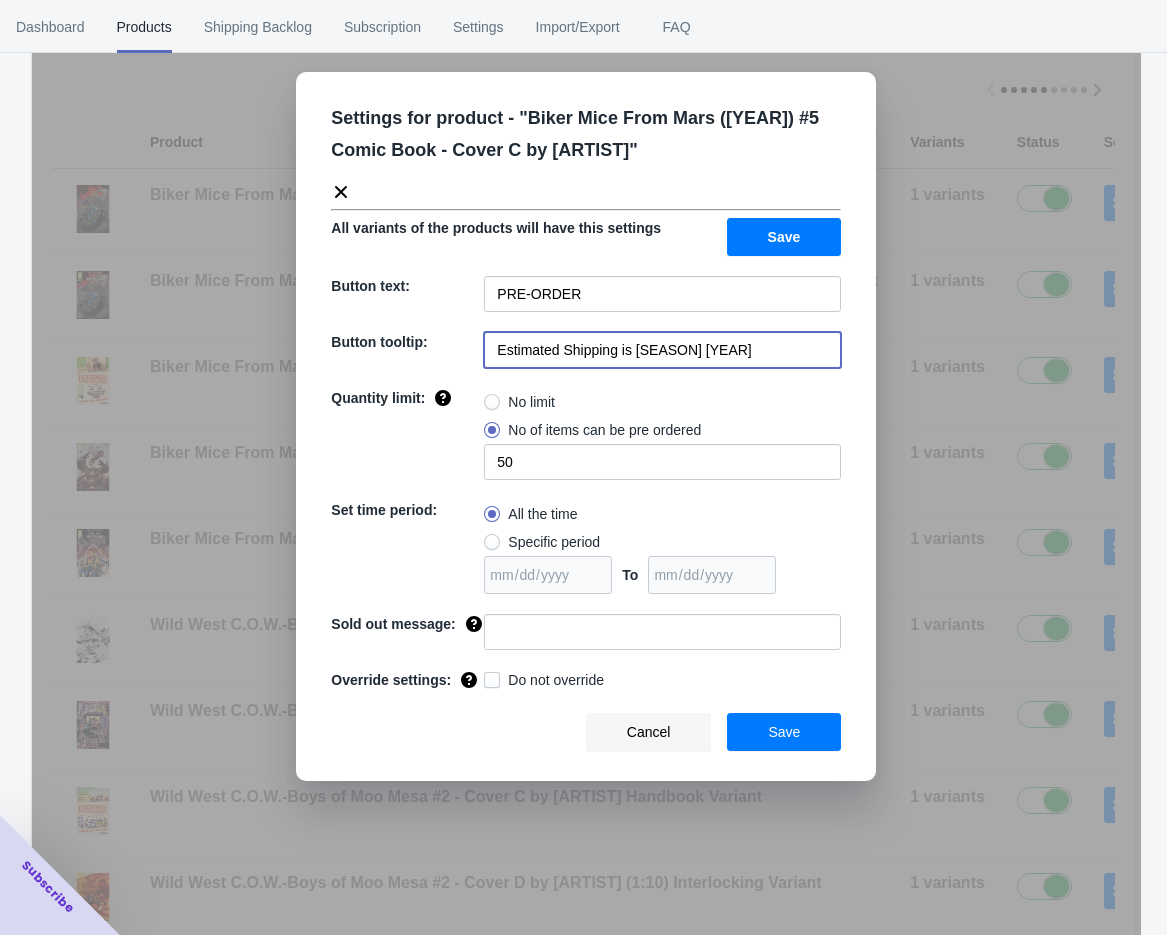drag, startPoint x: 772, startPoint y: 358, endPoint x: 636, endPoint y: 357, distance: 136.00368 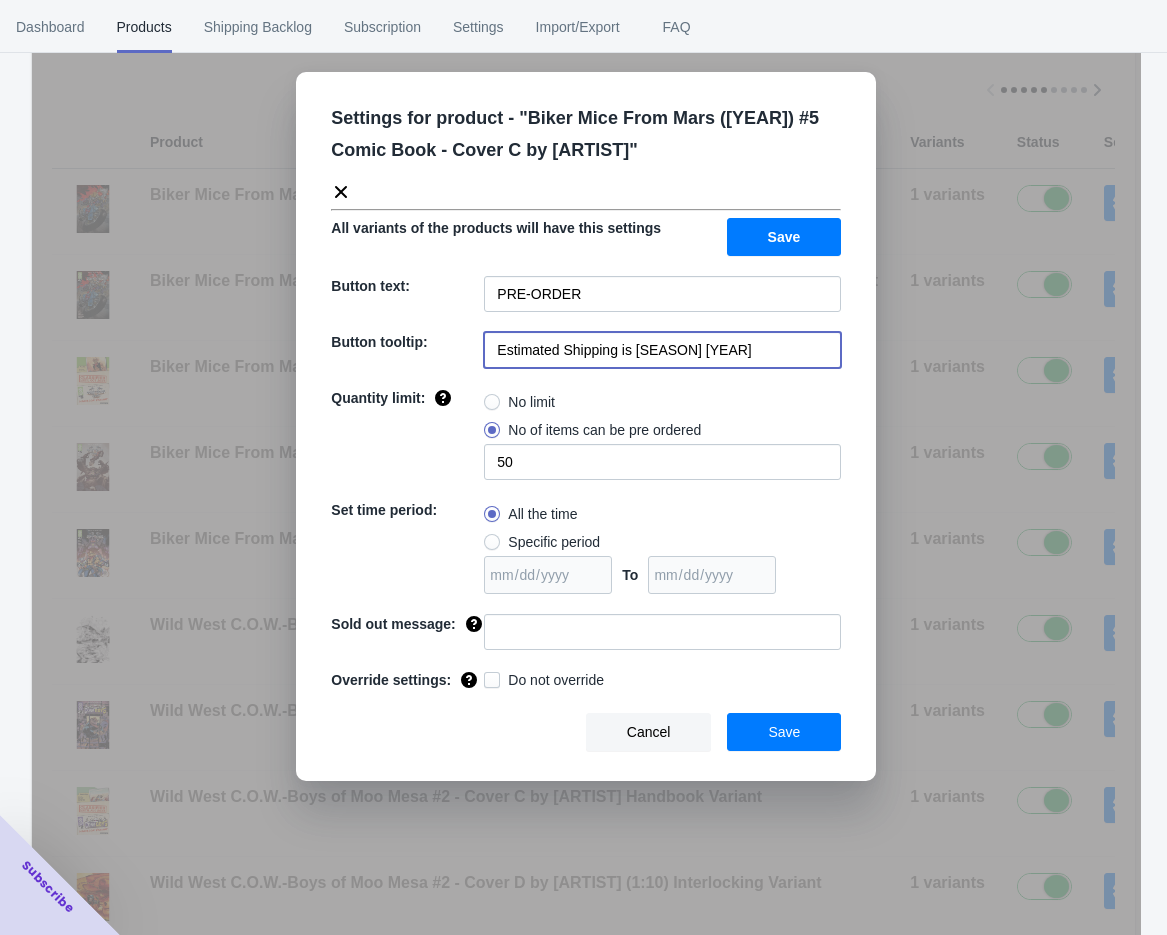 click on "Estimated Shipping is [SEASON] [YEAR]" at bounding box center [662, 350] 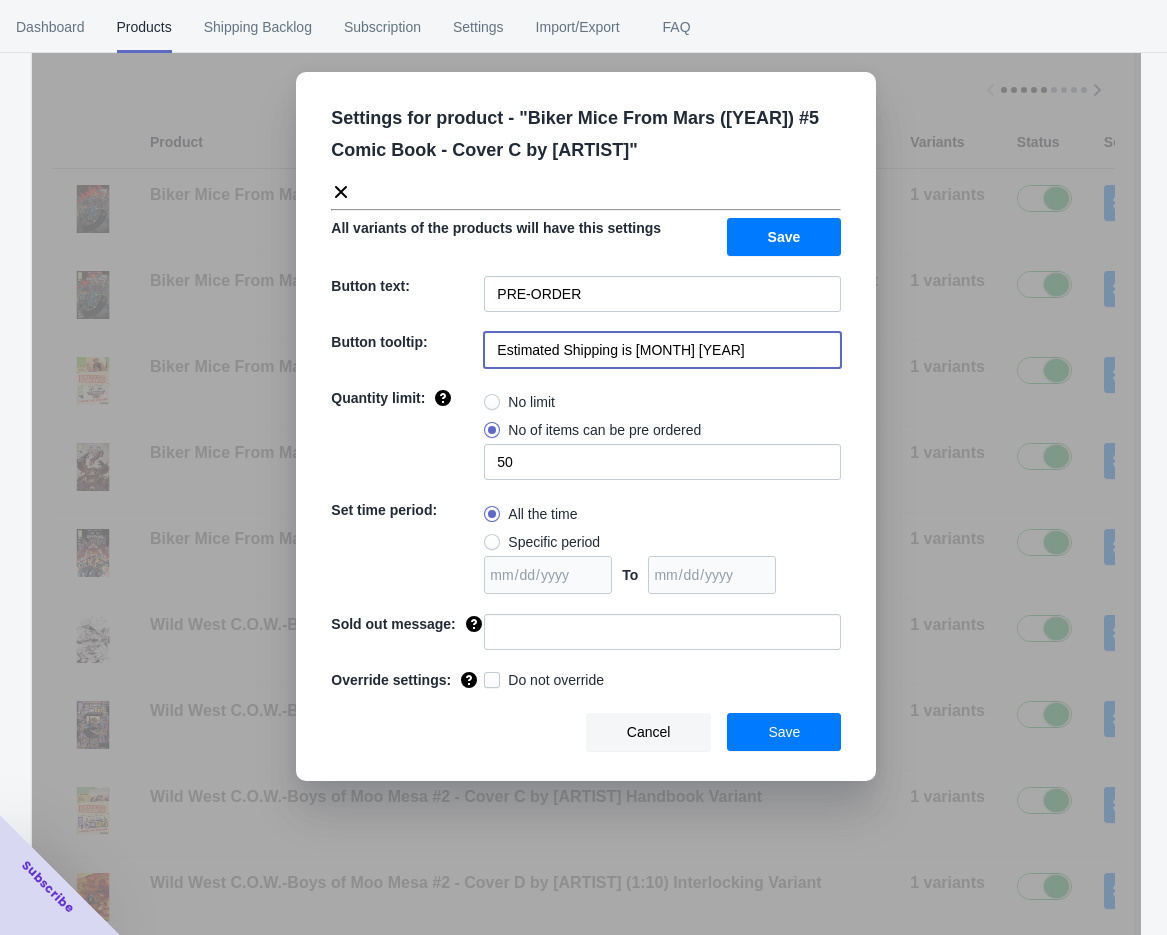 type on "Estimated Shipping is [MONTH] [YEAR]" 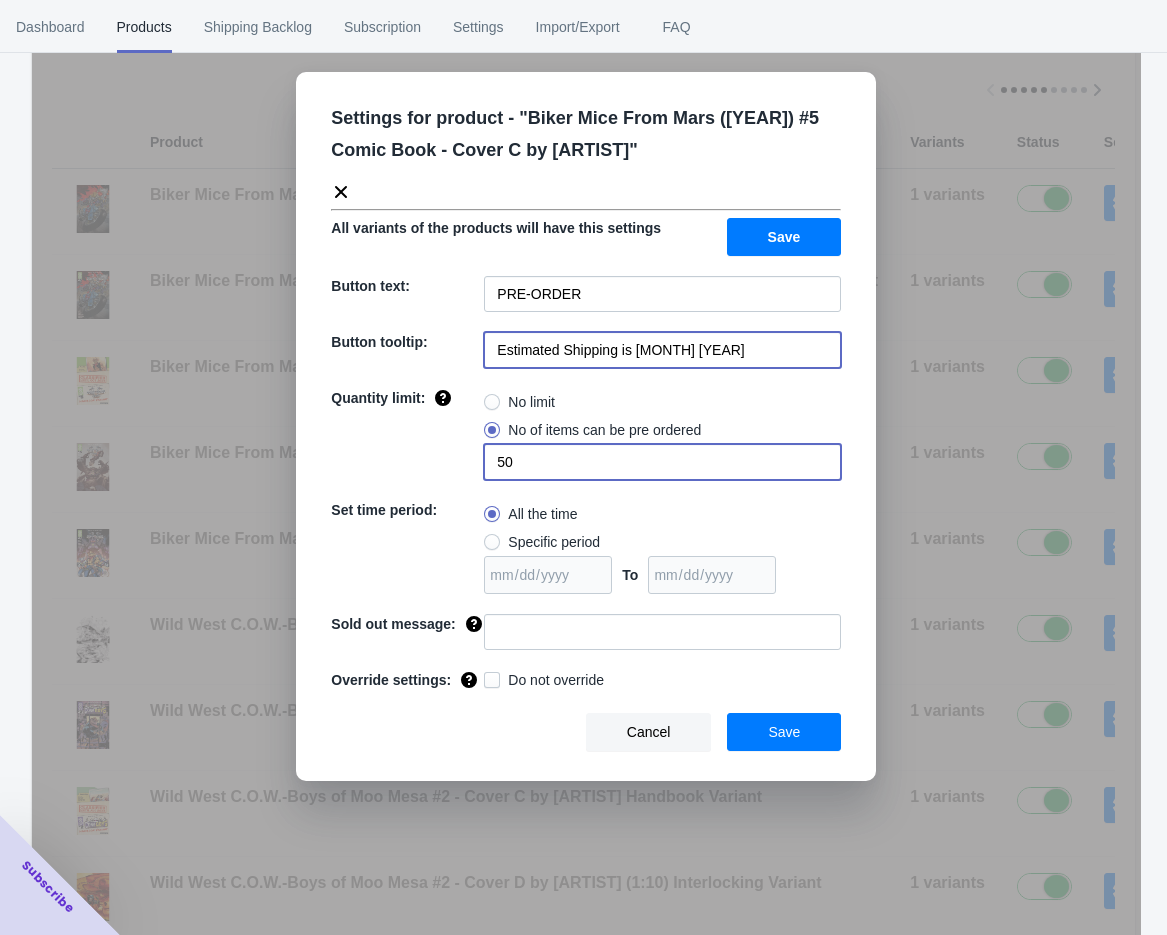 click on "50" at bounding box center [662, 462] 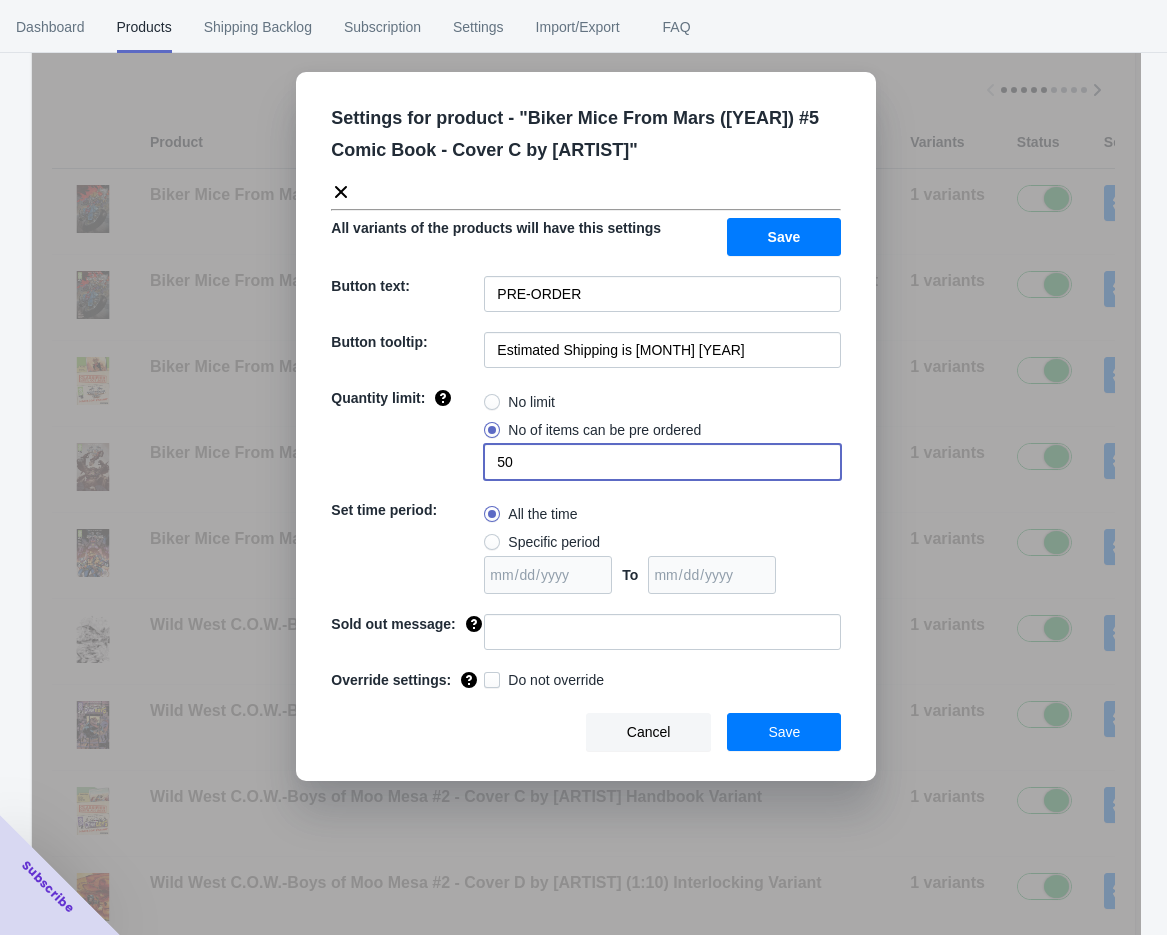 click on "50" at bounding box center (662, 462) 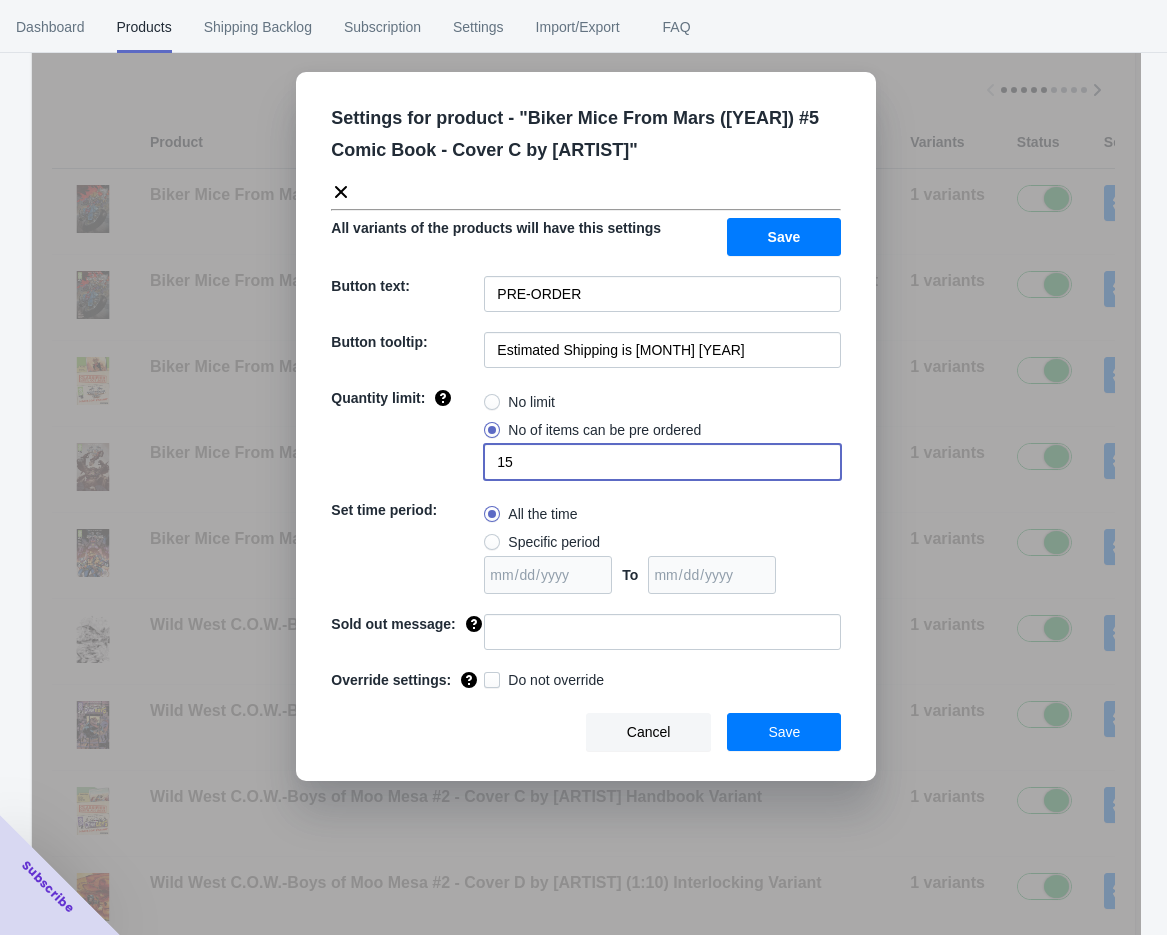 type on "15" 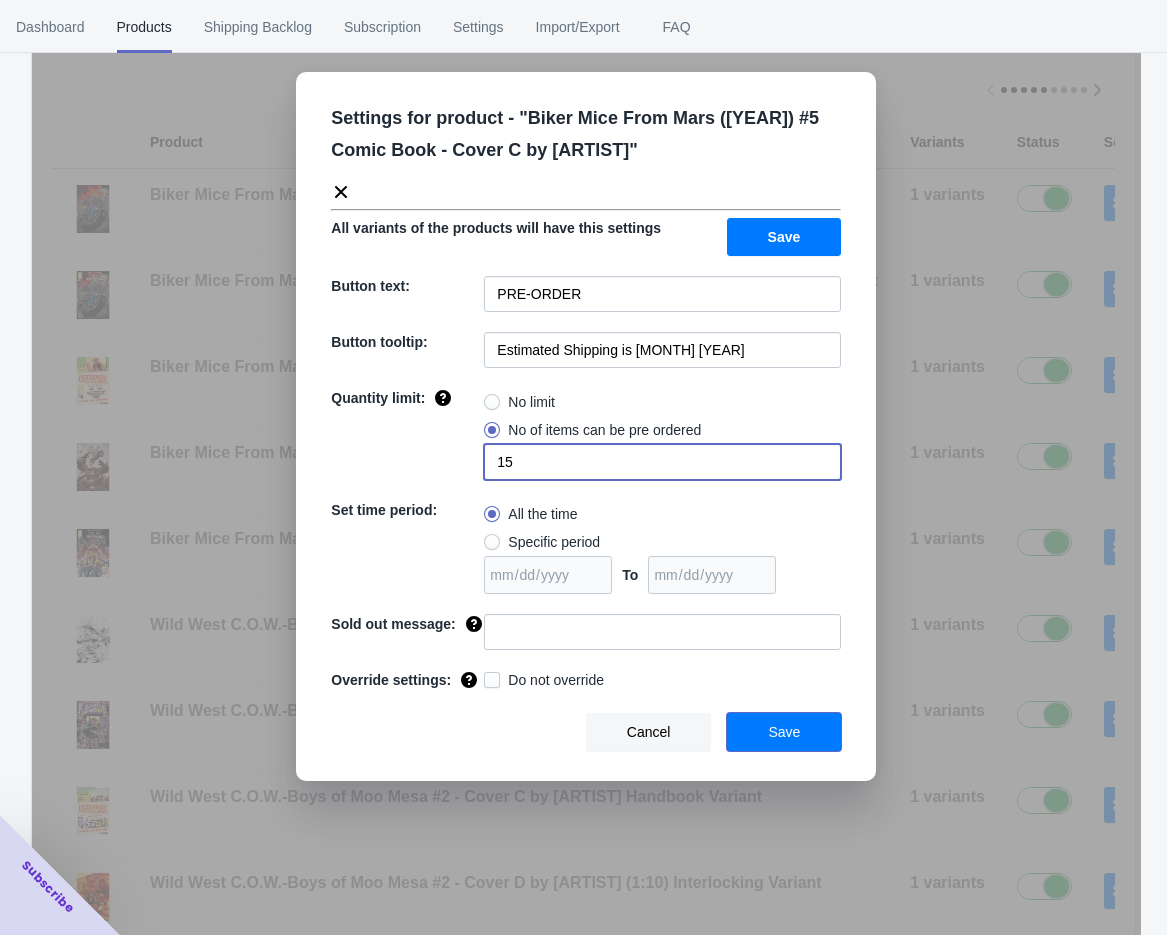 click on "Save" at bounding box center [784, 732] 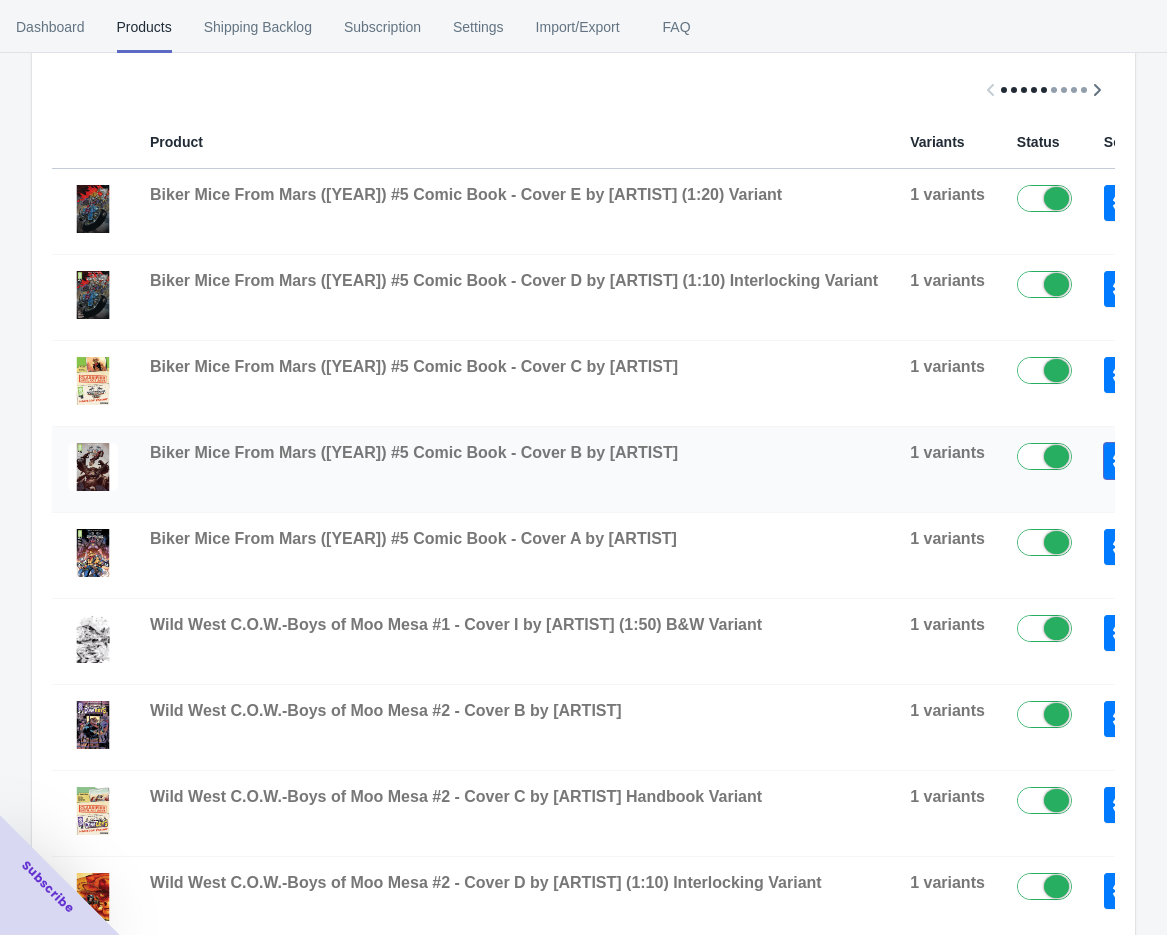 click at bounding box center (1123, 461) 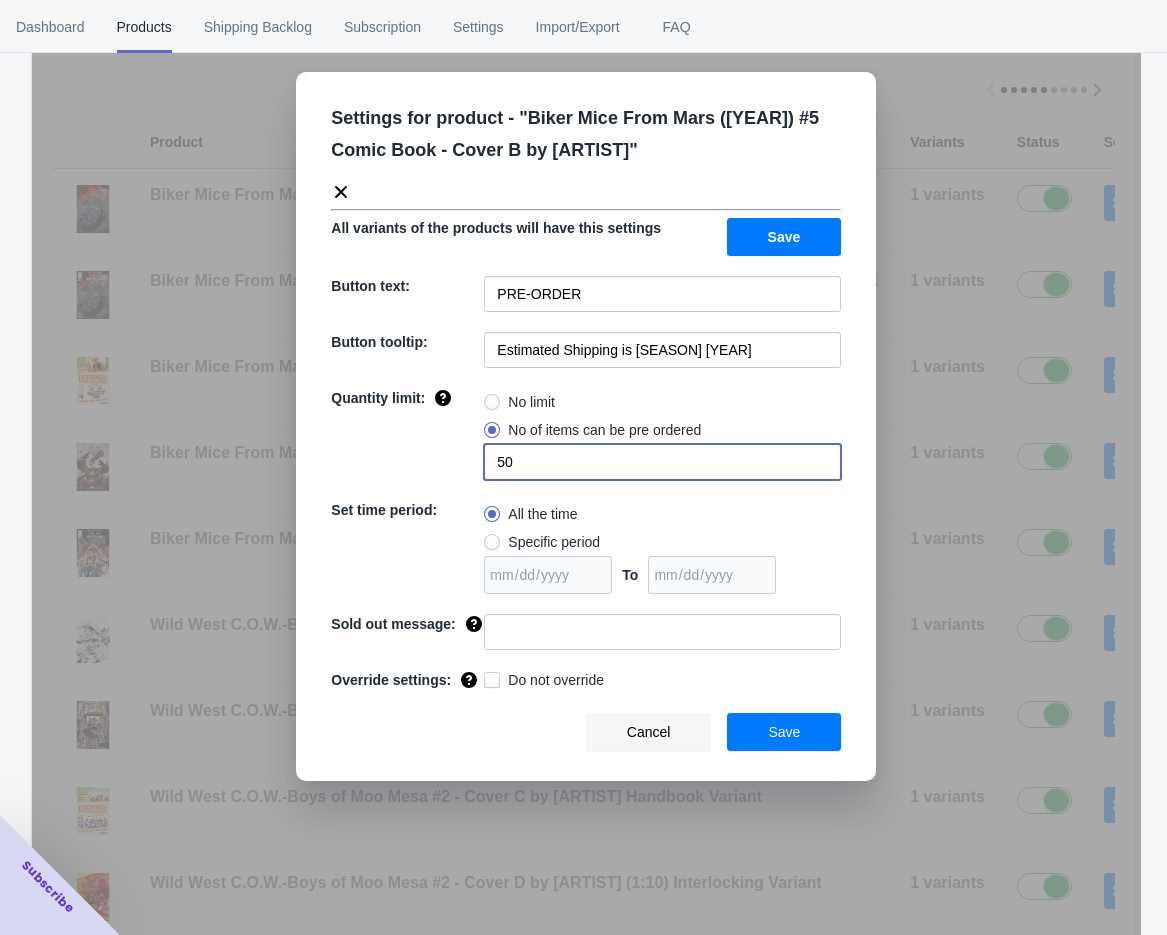 click on "50" at bounding box center (662, 462) 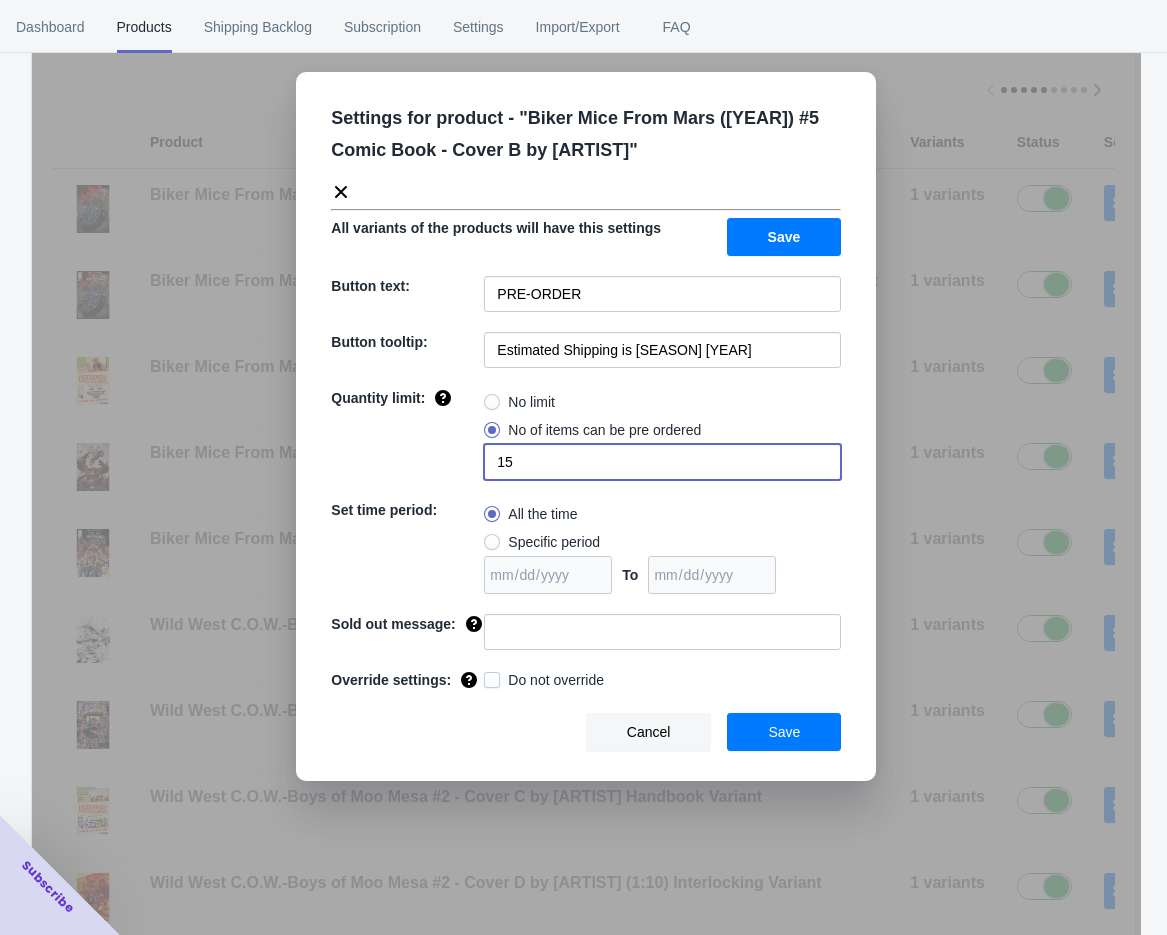 type on "15" 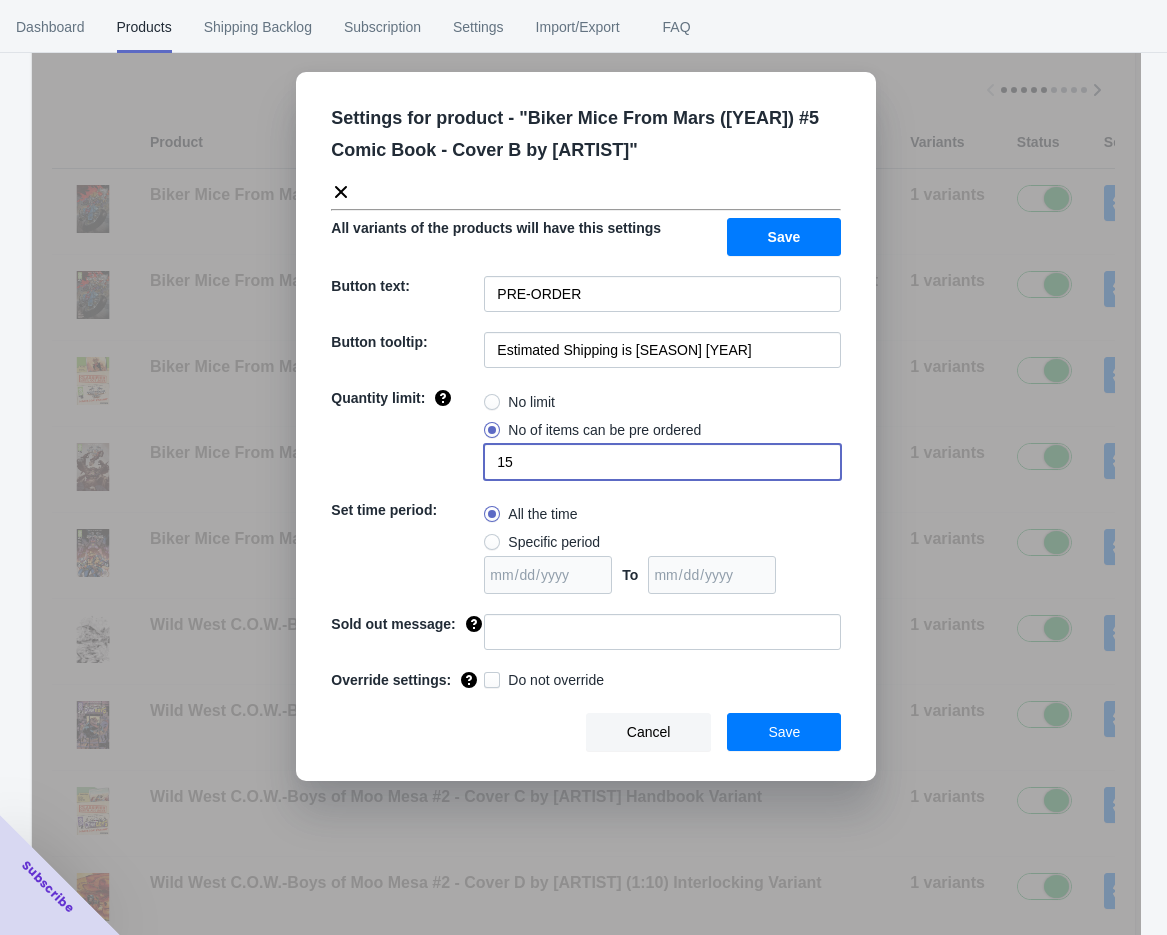 click on "No limit" at bounding box center [662, 402] 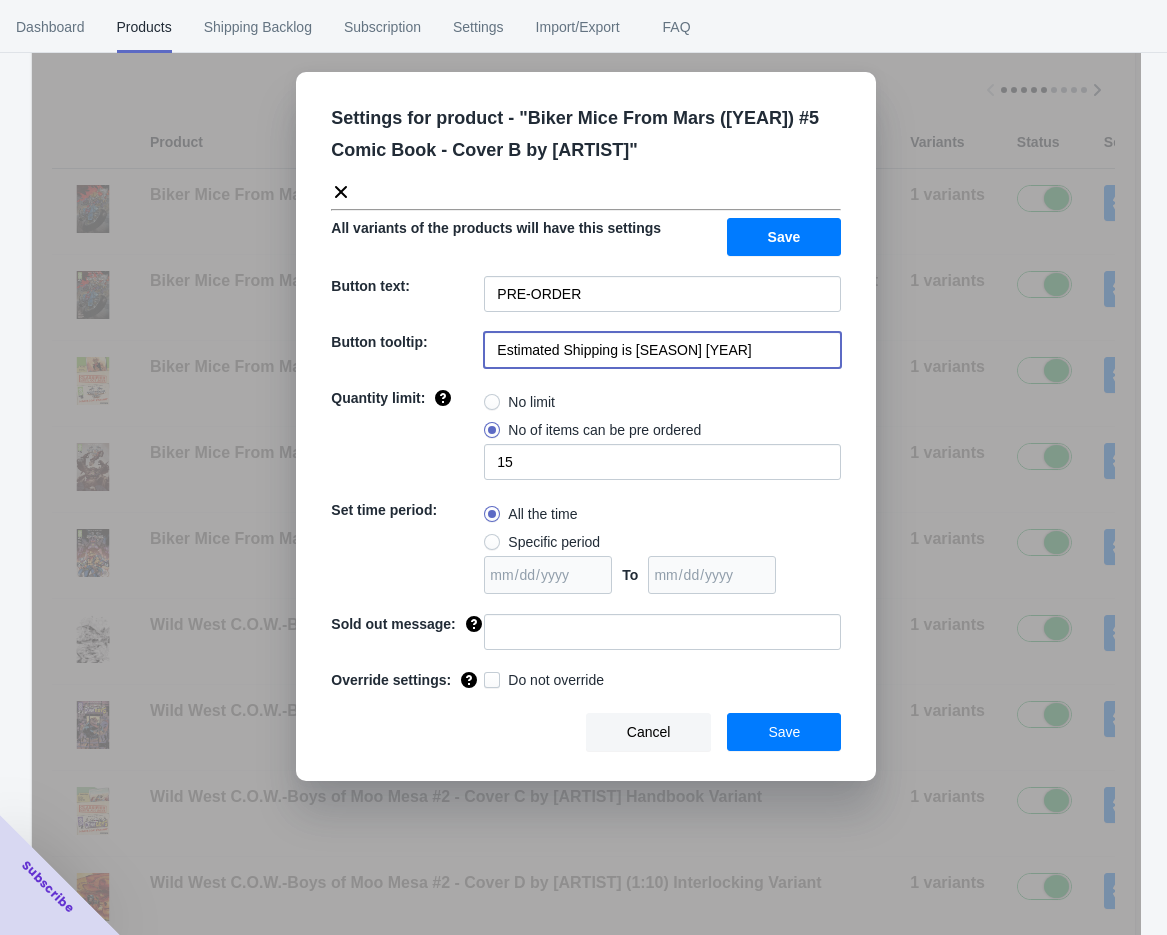 drag, startPoint x: 744, startPoint y: 355, endPoint x: 637, endPoint y: 356, distance: 107.00467 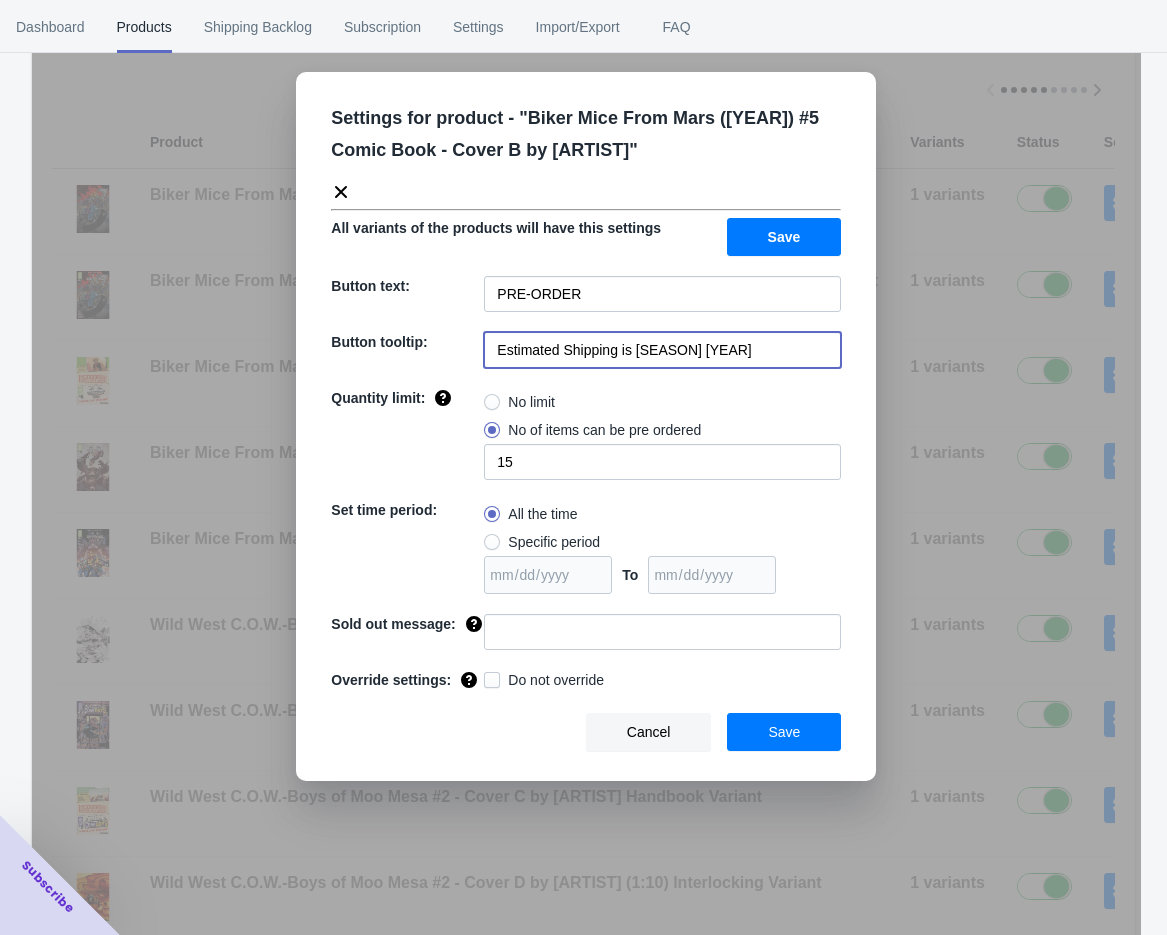 click on "Estimated Shipping is [SEASON] [YEAR]" at bounding box center [662, 350] 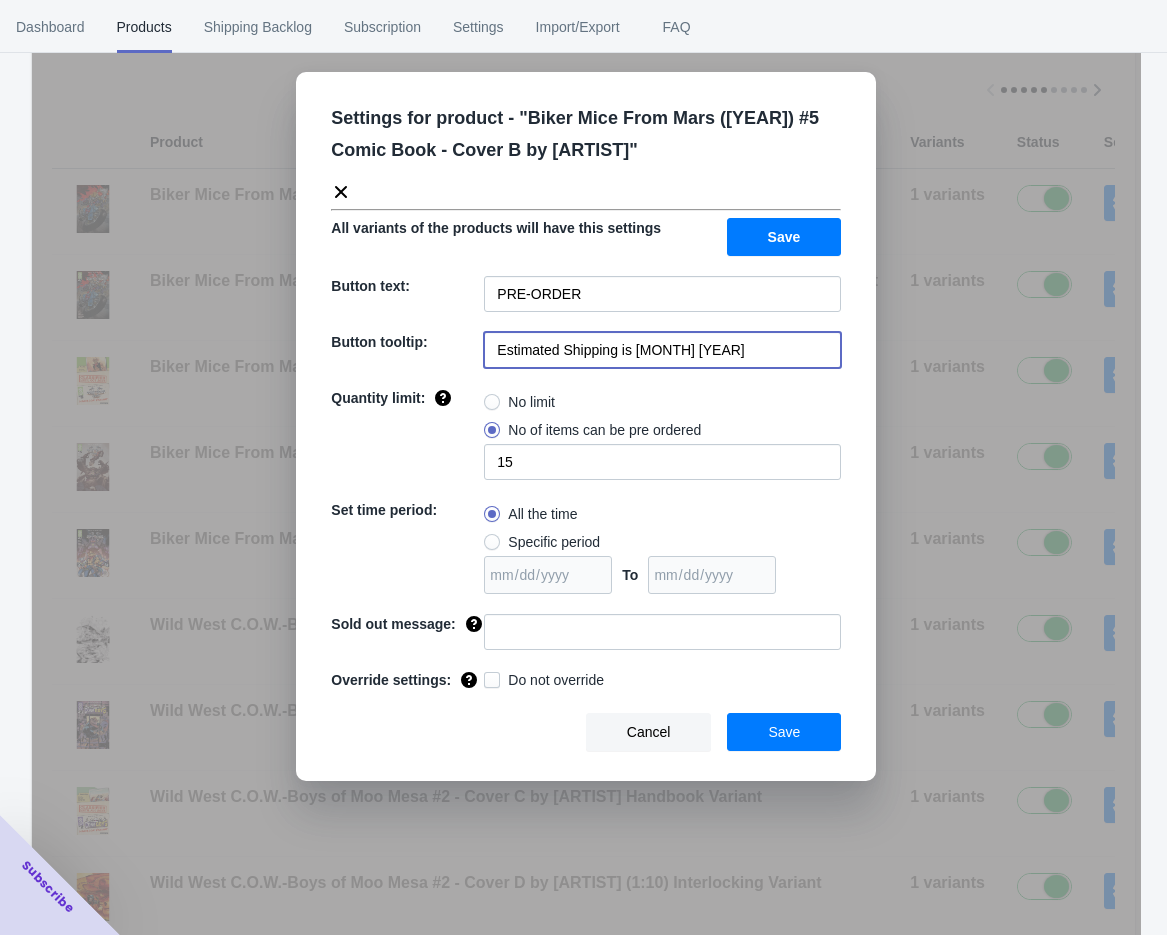 type on "Estimated Shipping is [MONTH] [YEAR]" 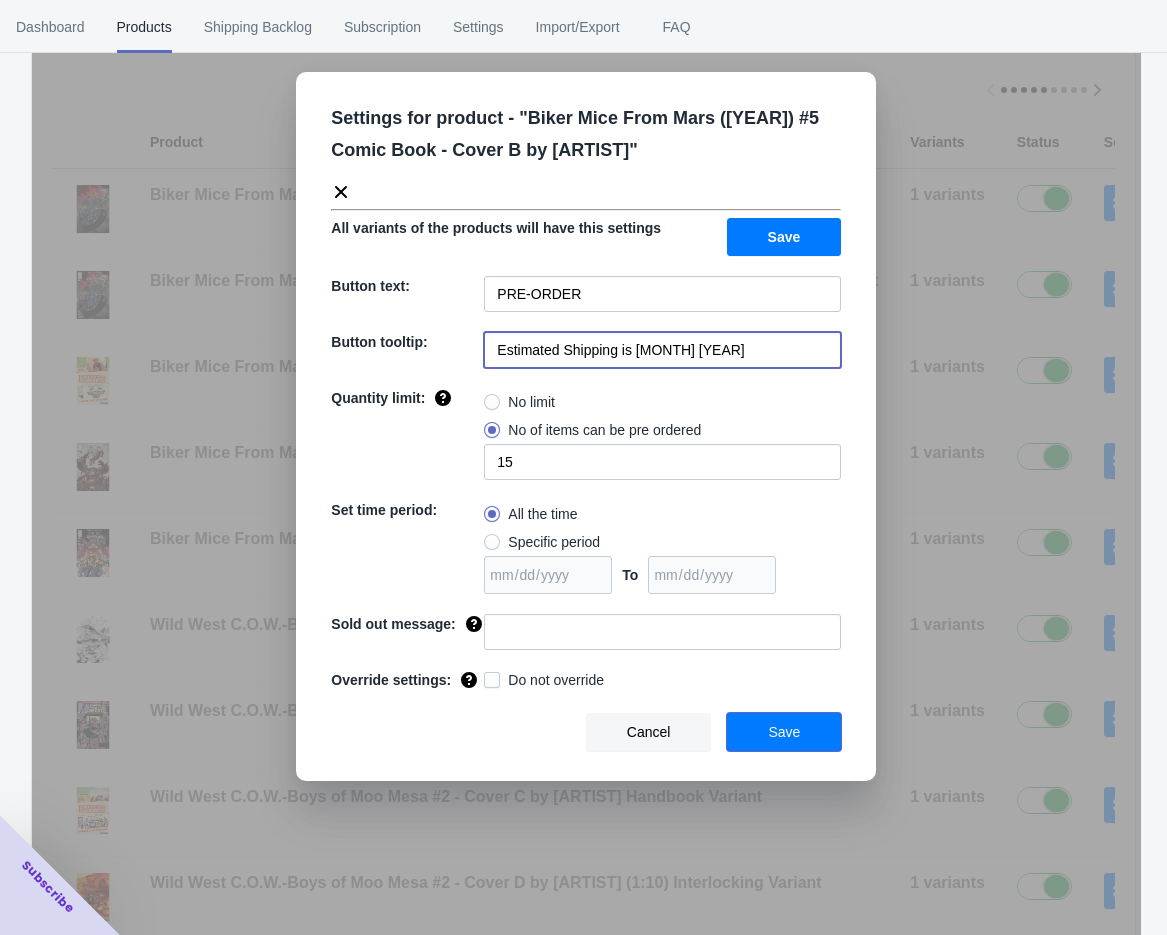 click on "Save" at bounding box center [784, 732] 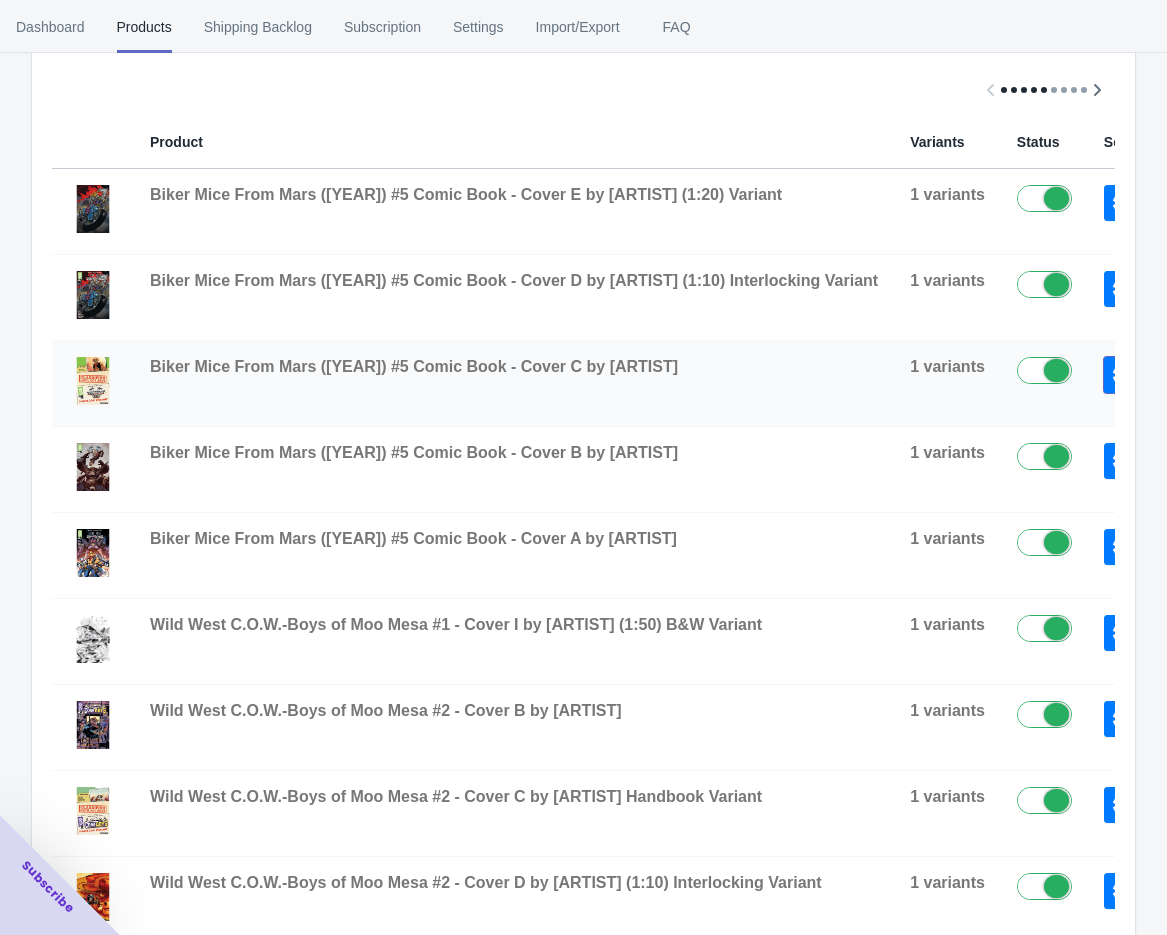 click at bounding box center (1123, 375) 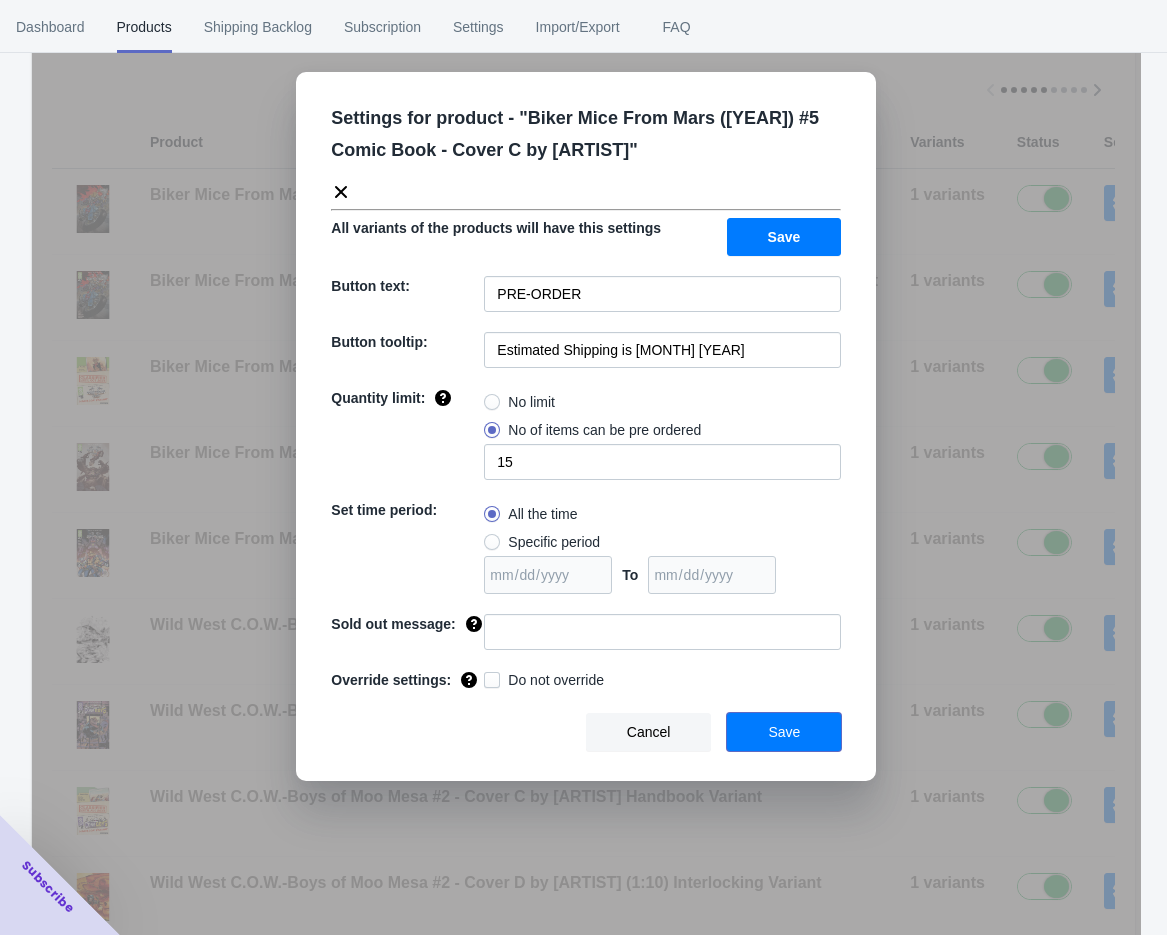 click on "Save" at bounding box center [784, 732] 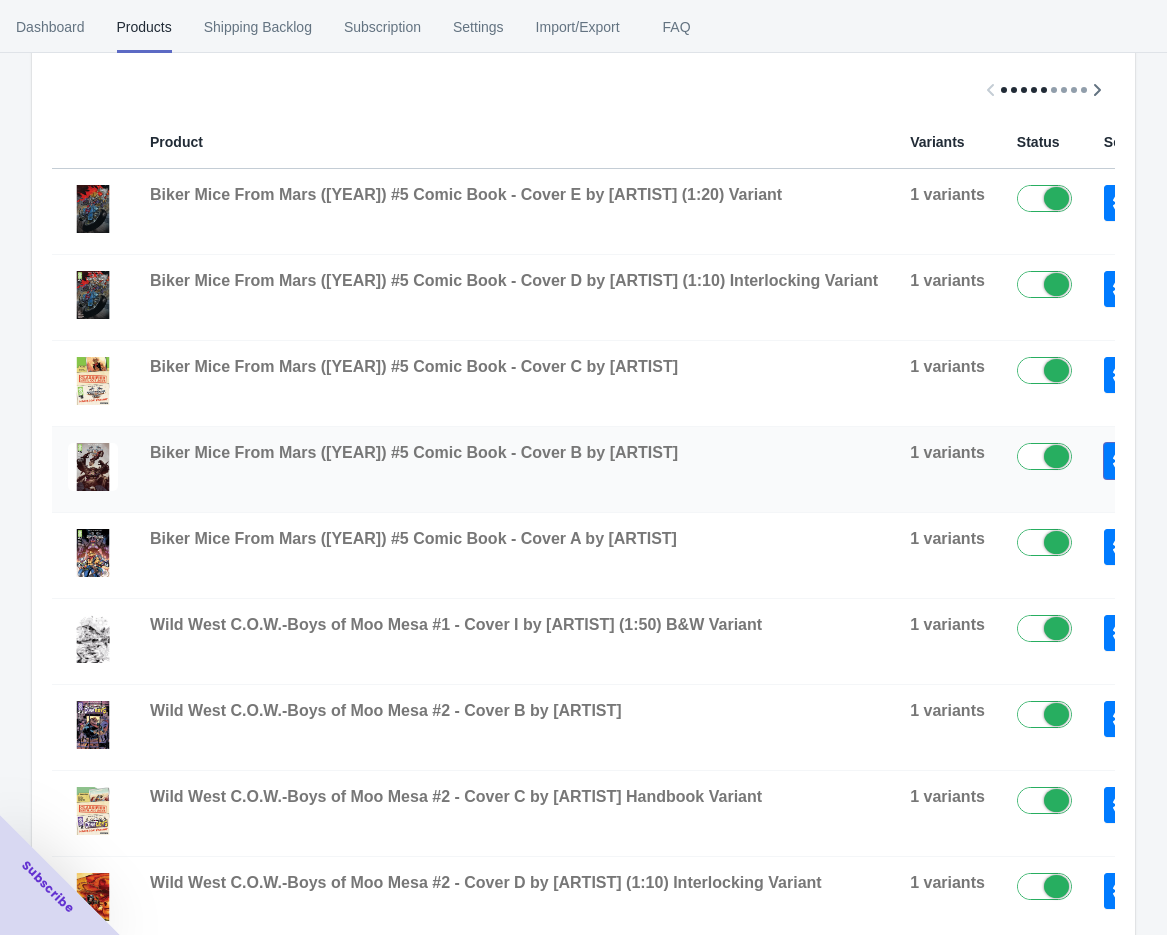 click 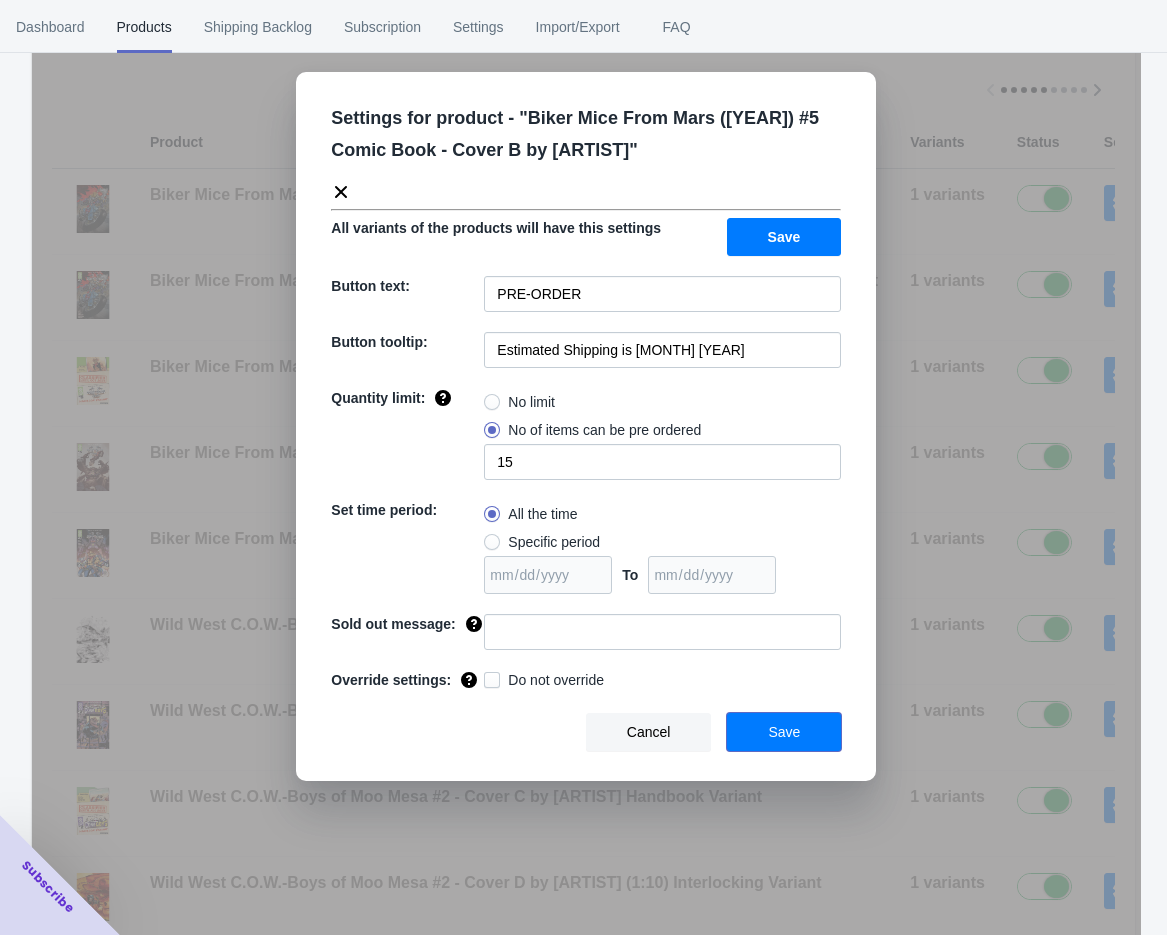 click on "Save" at bounding box center (784, 732) 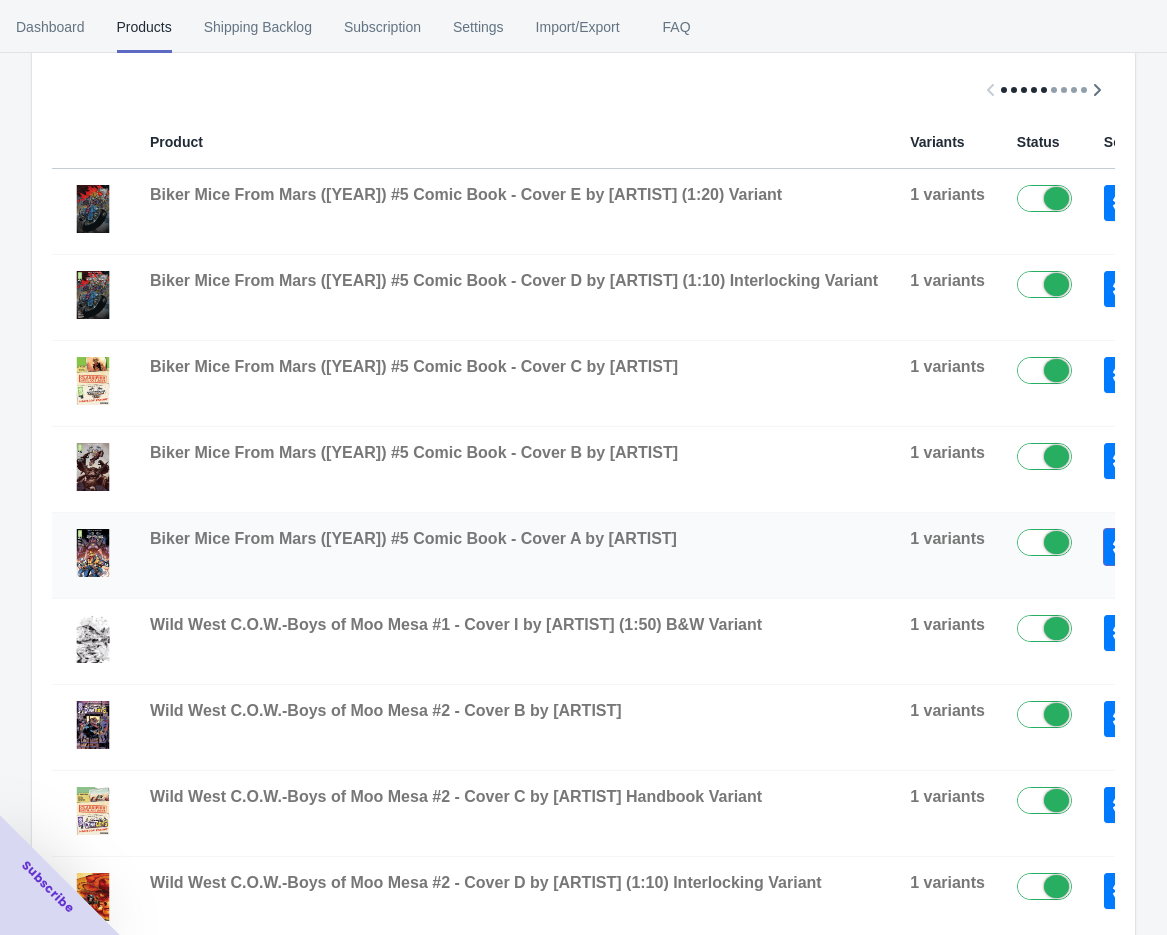 click at bounding box center (1123, 547) 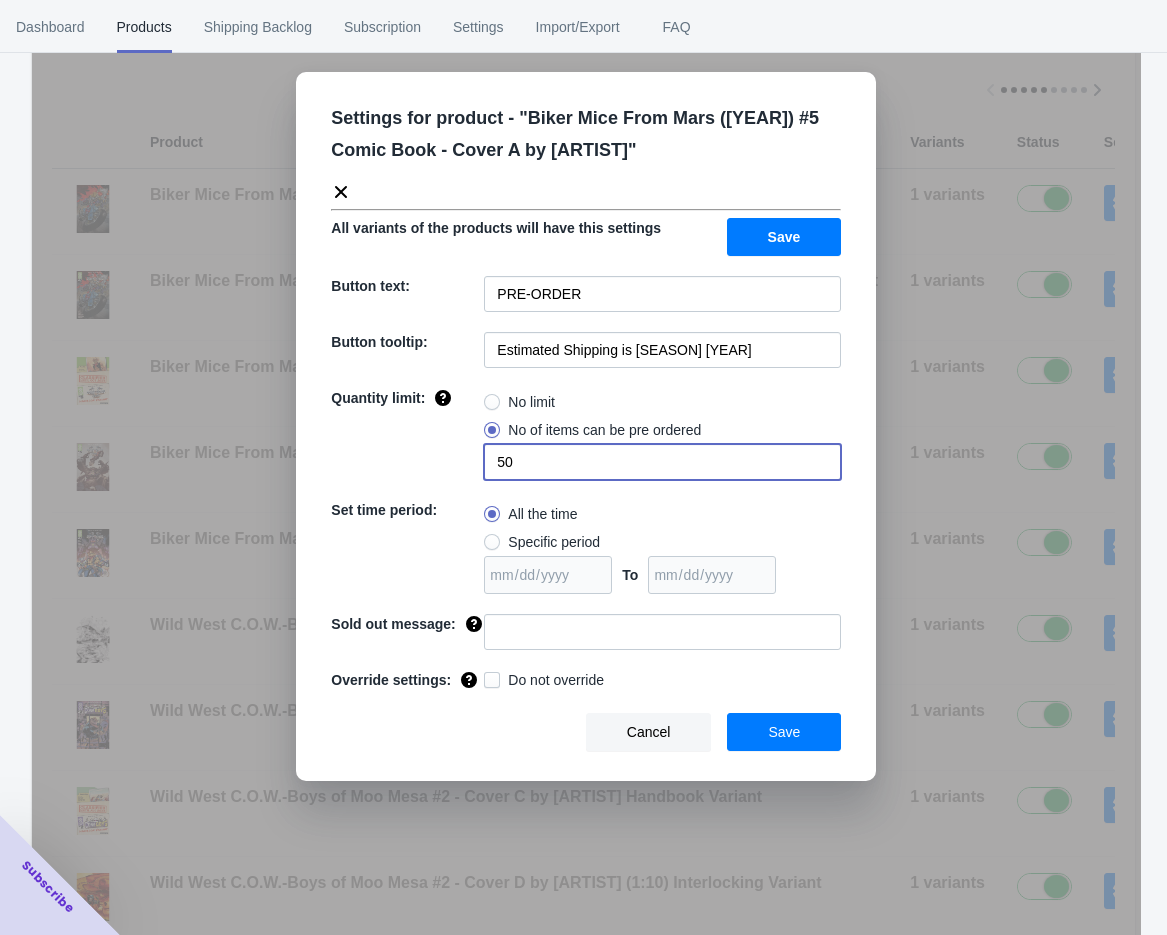 click on "50" at bounding box center [662, 462] 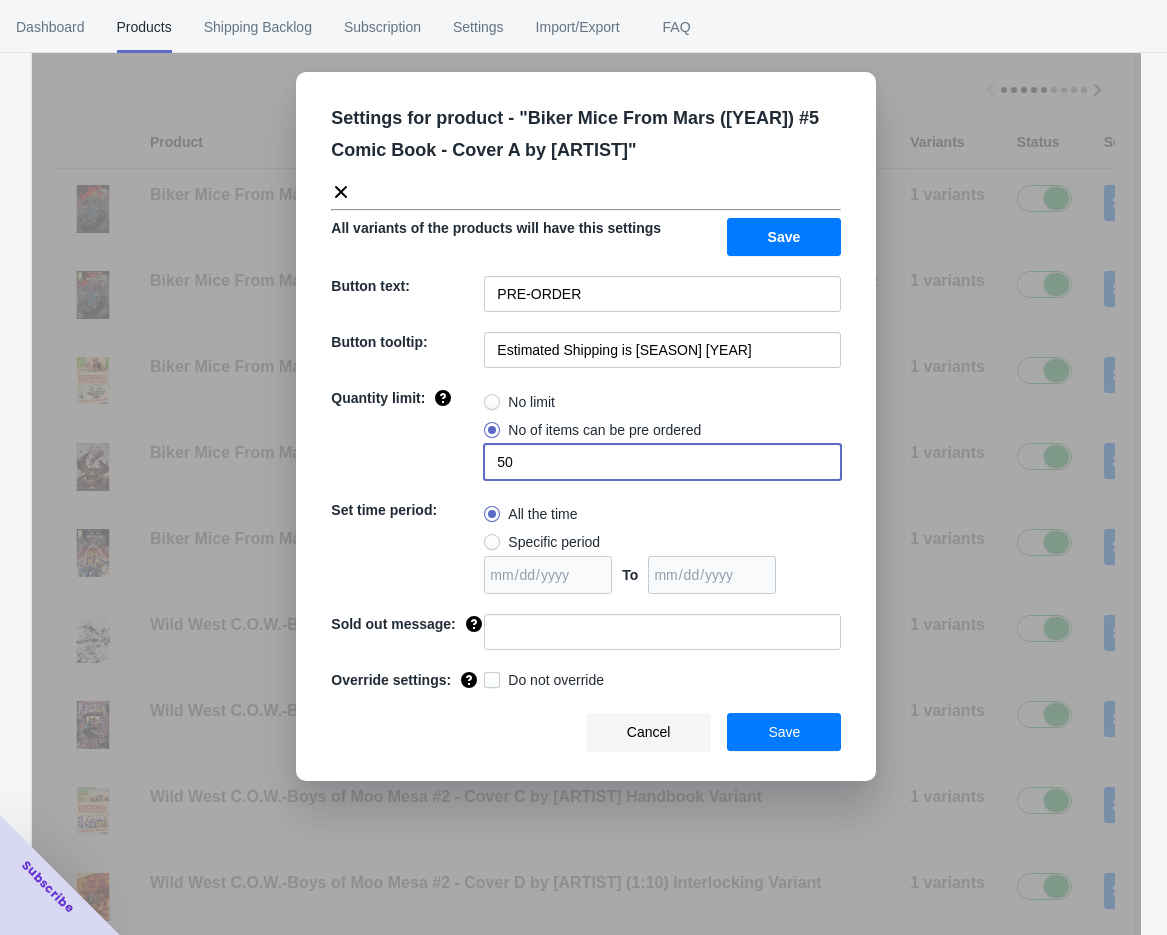 click on "50" at bounding box center [662, 462] 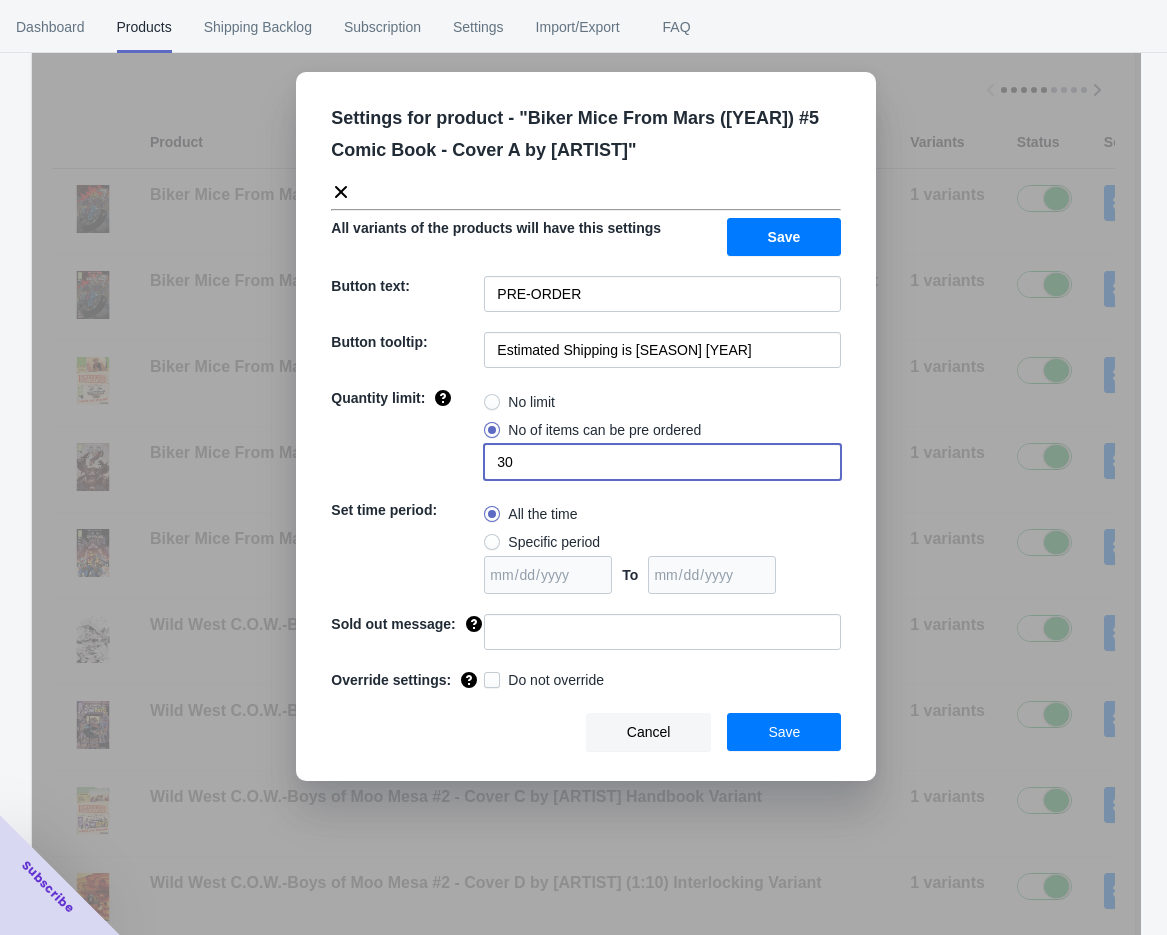 type on "30" 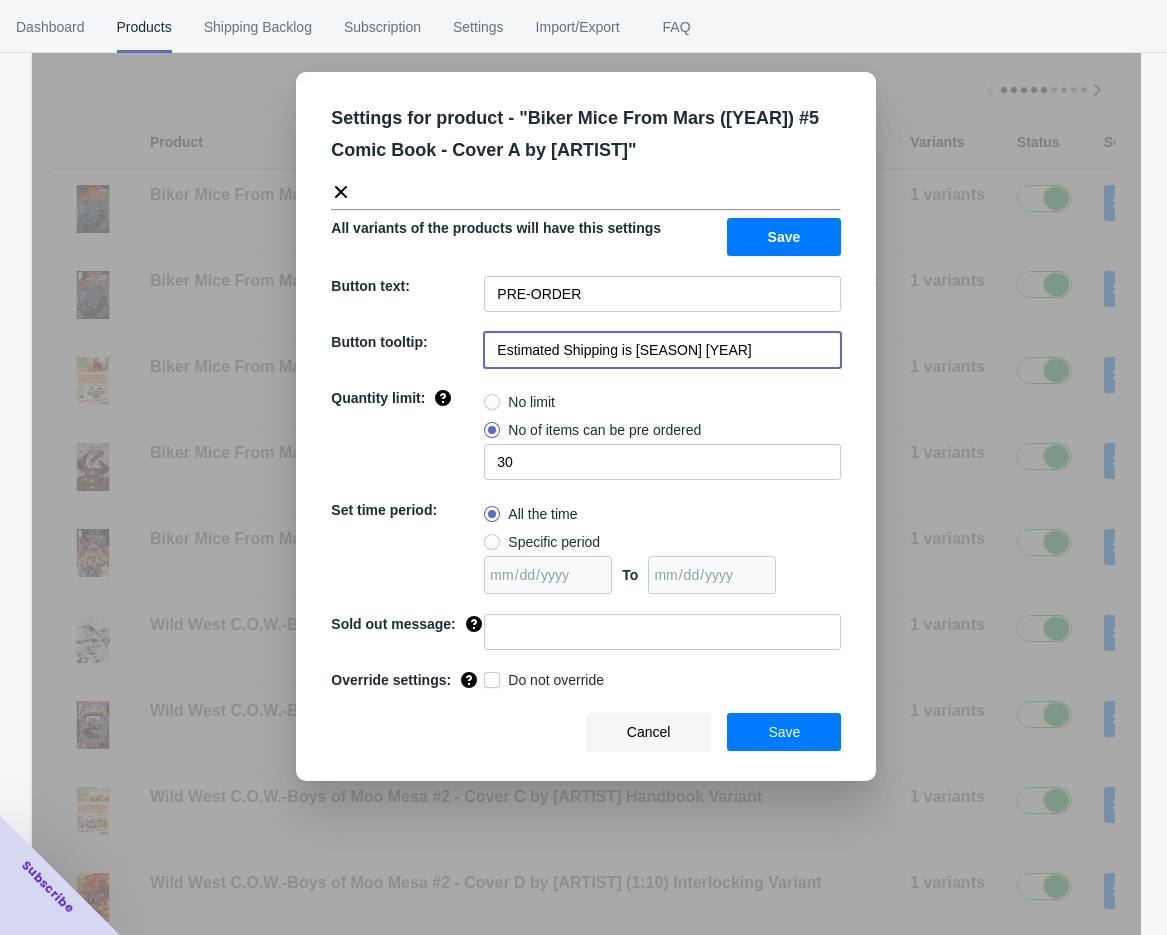 drag, startPoint x: 723, startPoint y: 351, endPoint x: 660, endPoint y: 348, distance: 63.07139 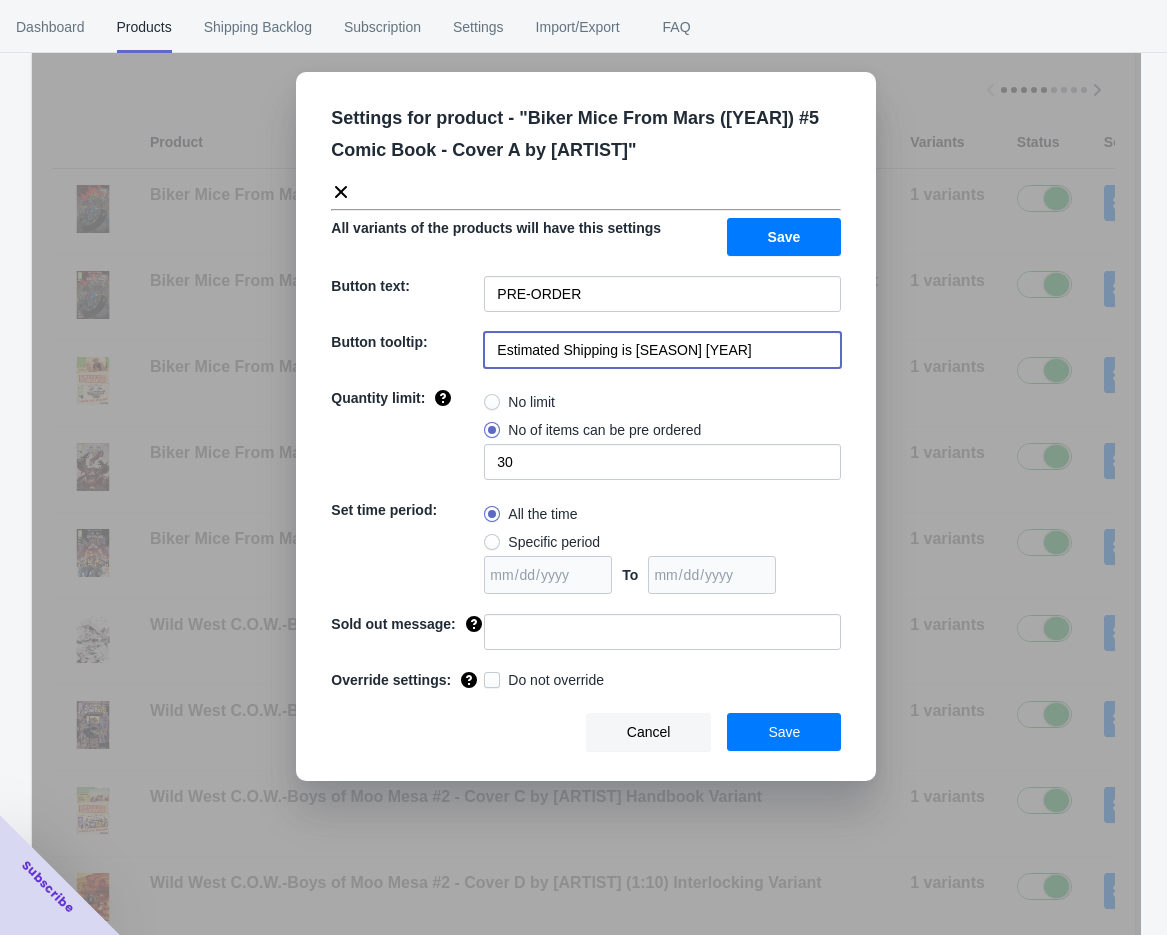 click on "Estimated Shipping is [SEASON] [YEAR]" at bounding box center [662, 350] 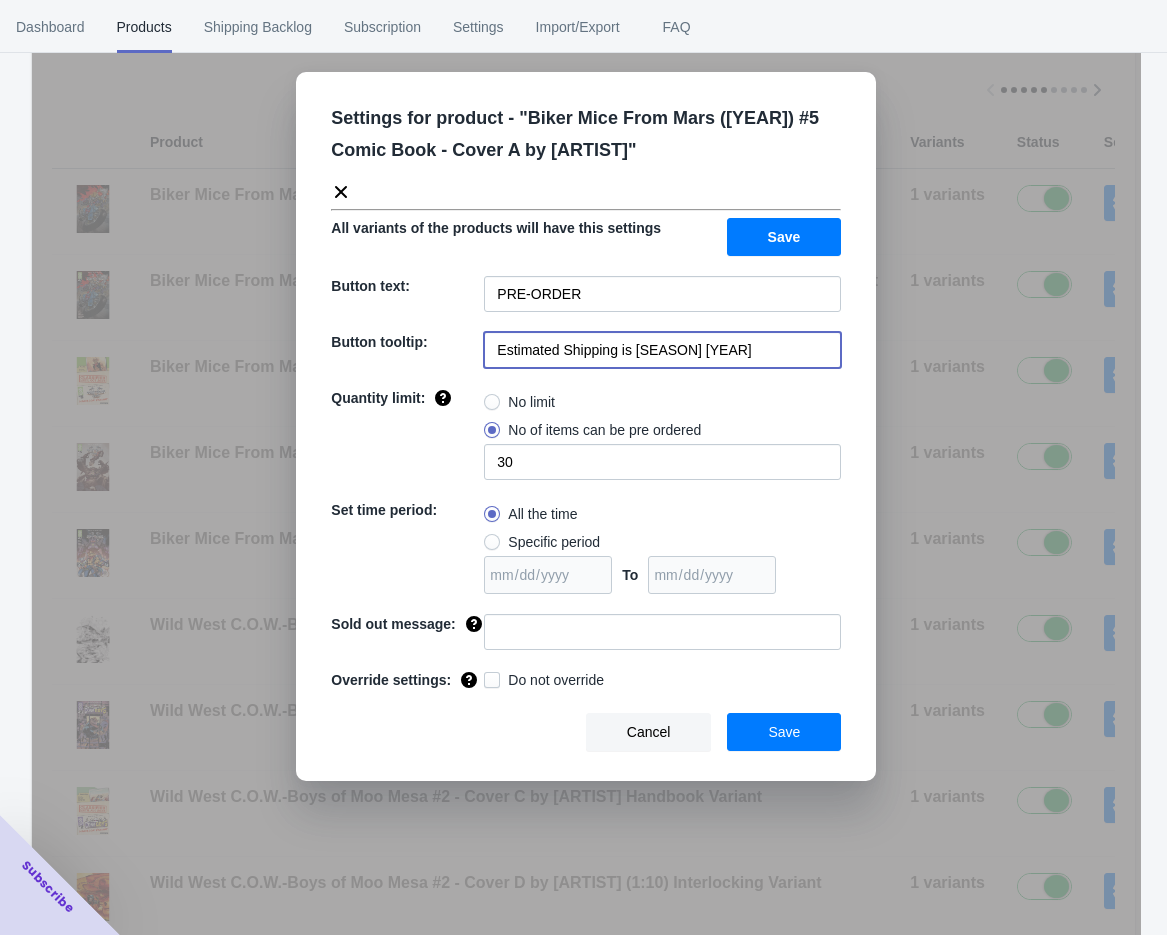 drag, startPoint x: 720, startPoint y: 345, endPoint x: 634, endPoint y: 345, distance: 86 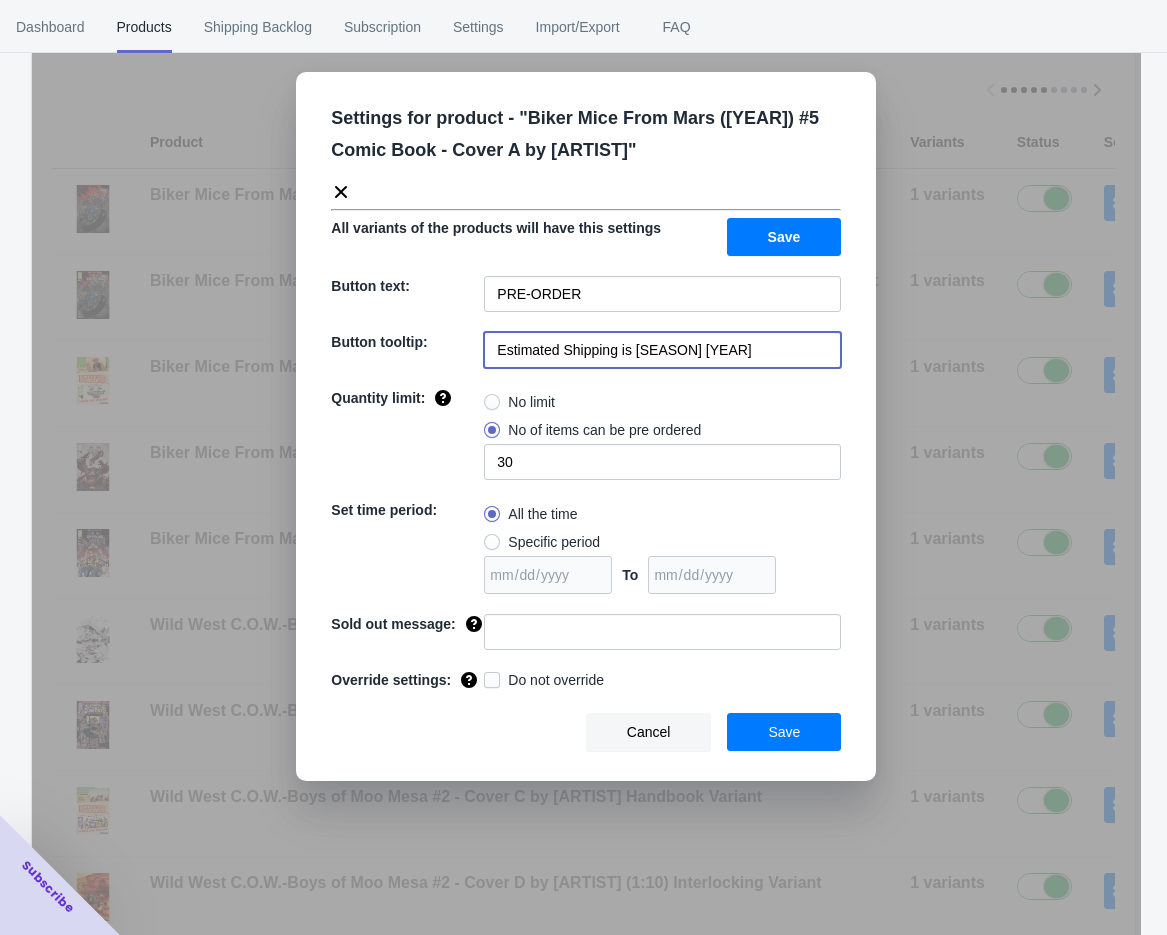click on "Estimated Shipping is [SEASON] [YEAR]" at bounding box center [662, 350] 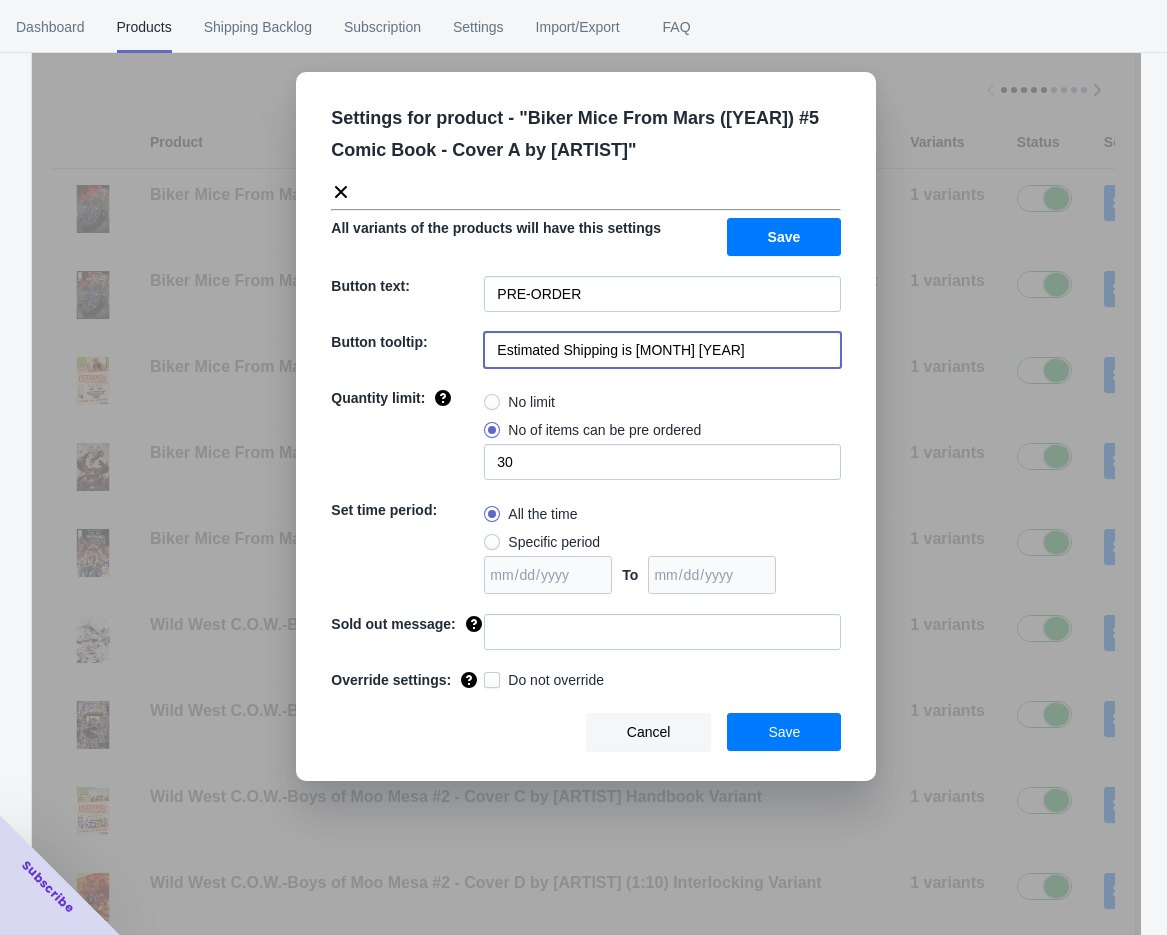 type on "Estimated Shipping is [MONTH] [YEAR]" 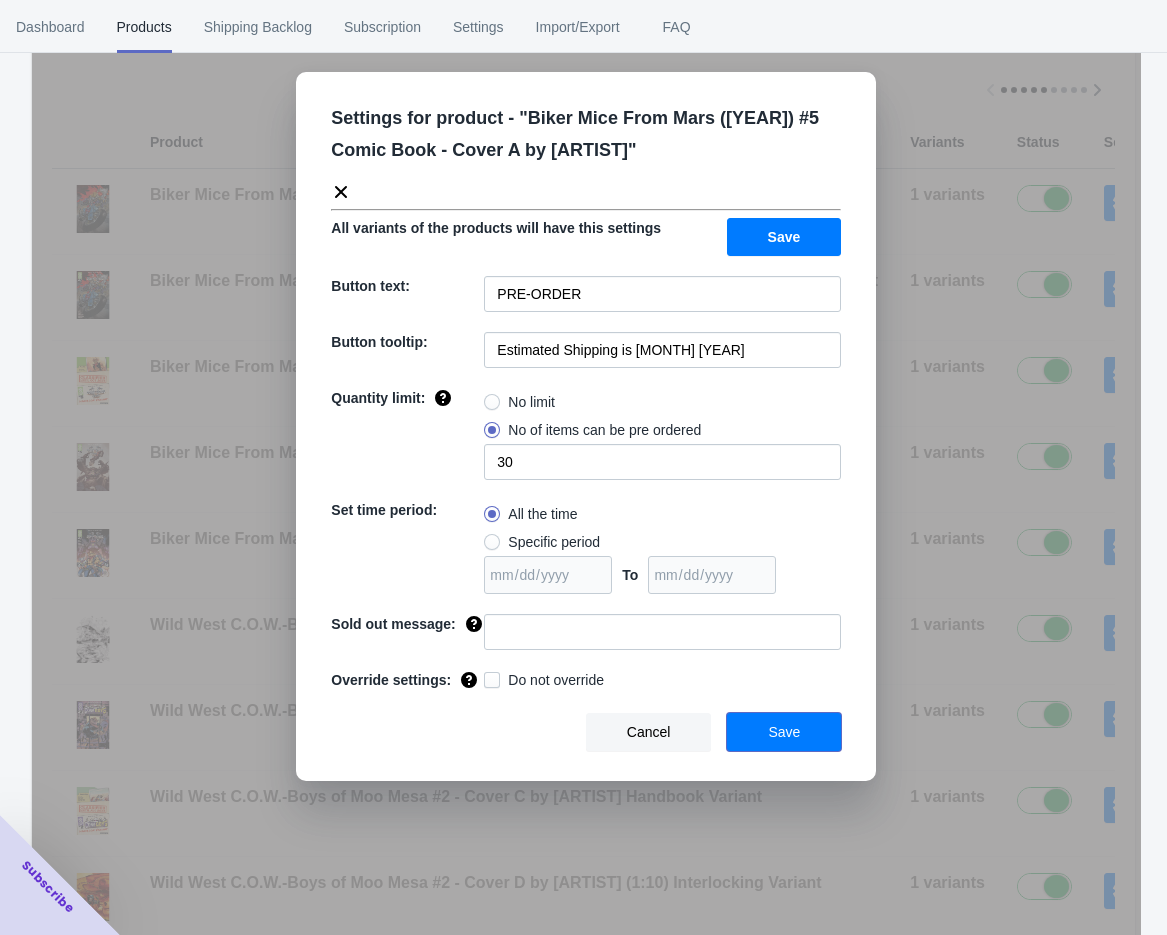 click on "Save" at bounding box center [784, 732] 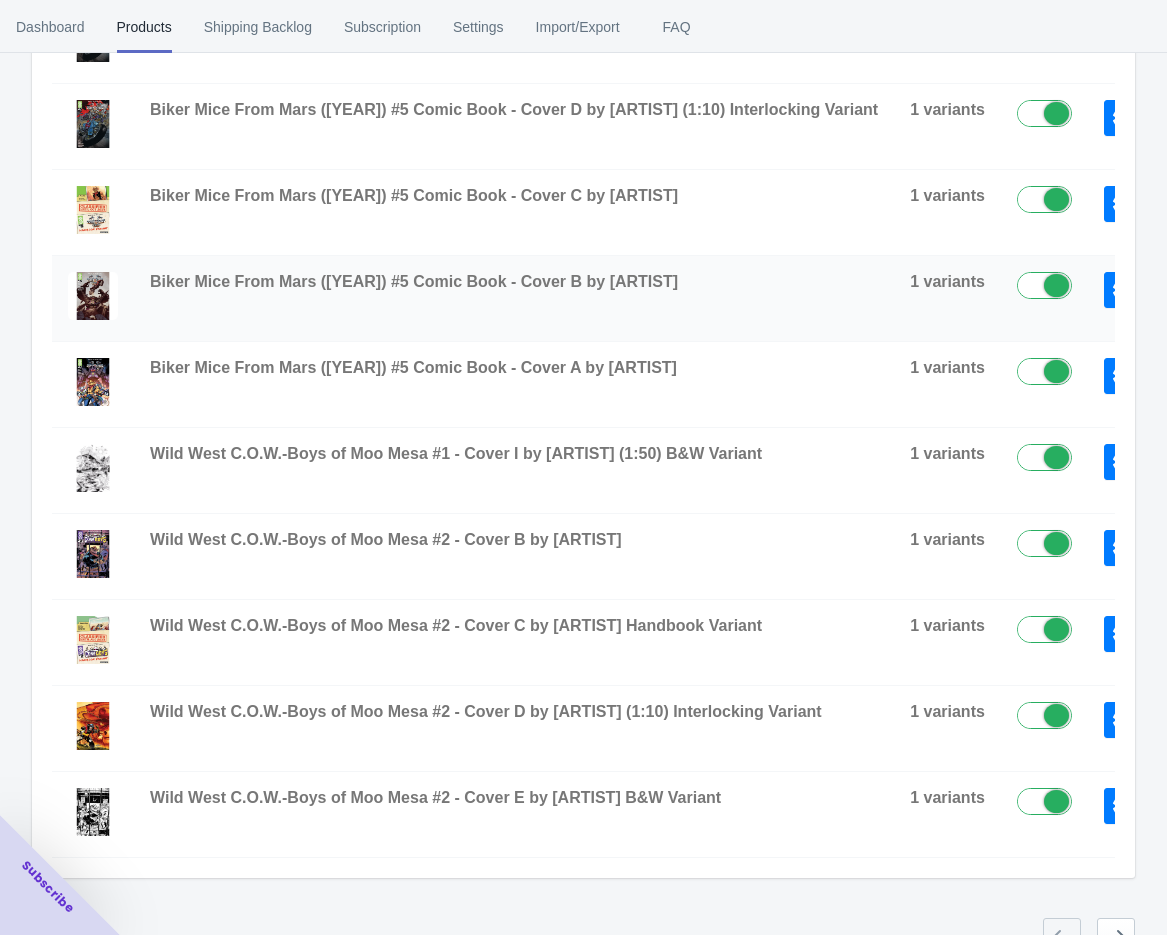 scroll, scrollTop: 493, scrollLeft: 0, axis: vertical 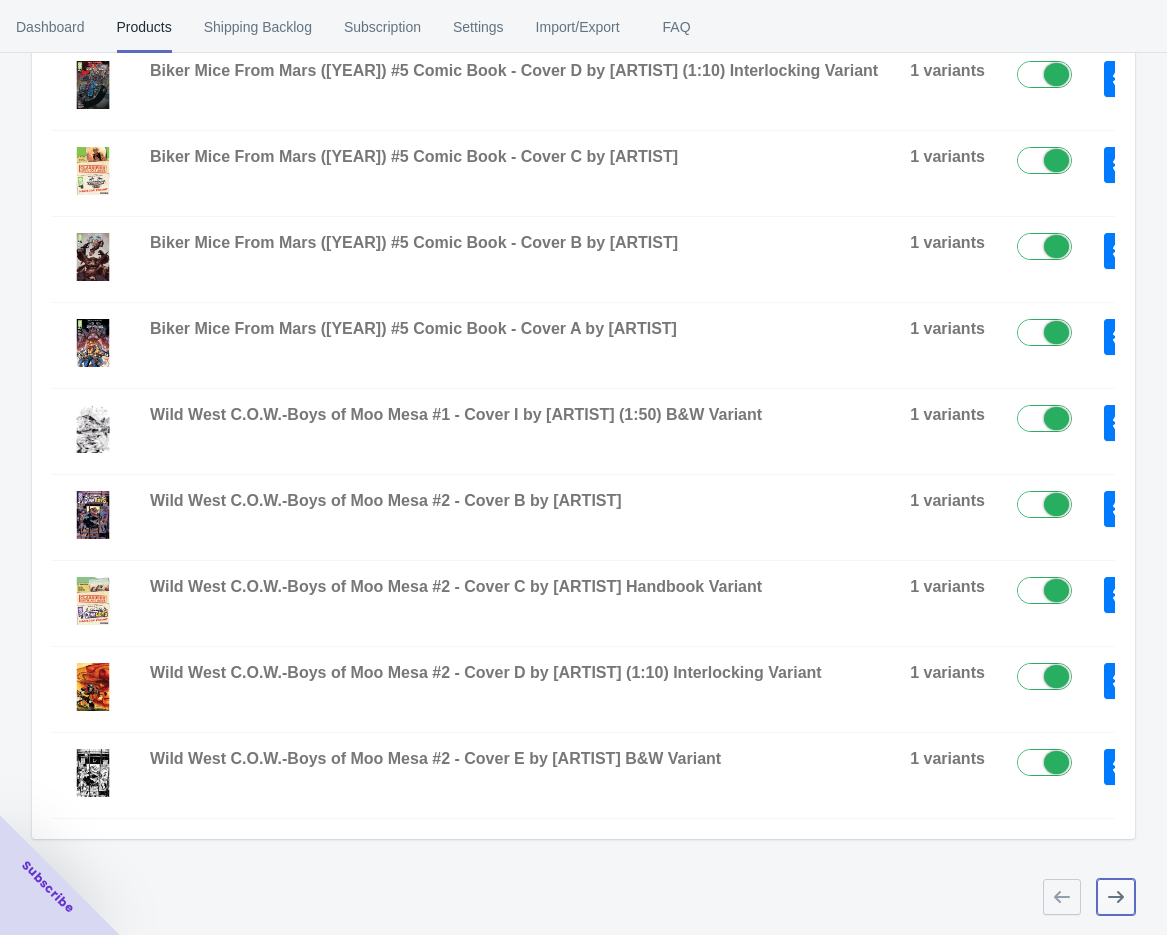 click at bounding box center (1116, 897) 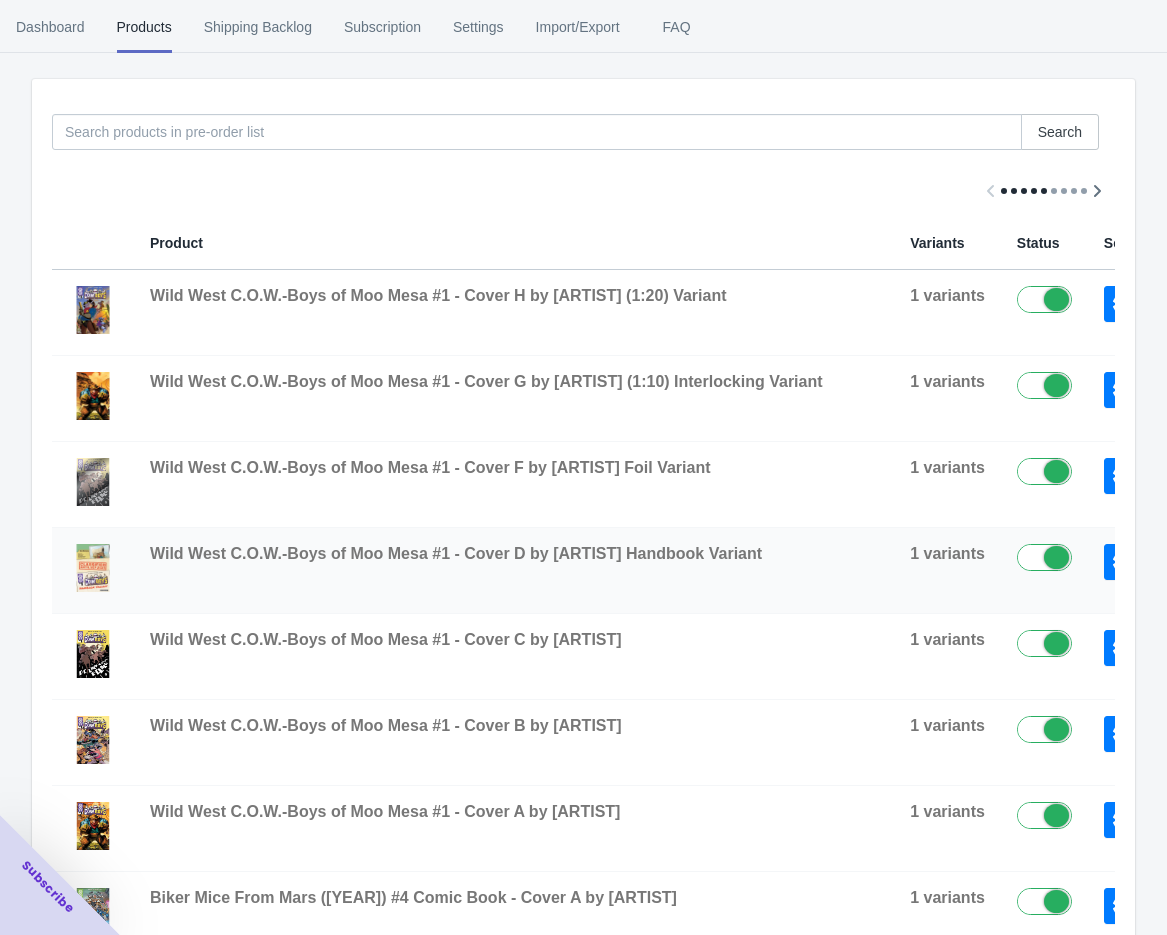 scroll, scrollTop: 618, scrollLeft: 0, axis: vertical 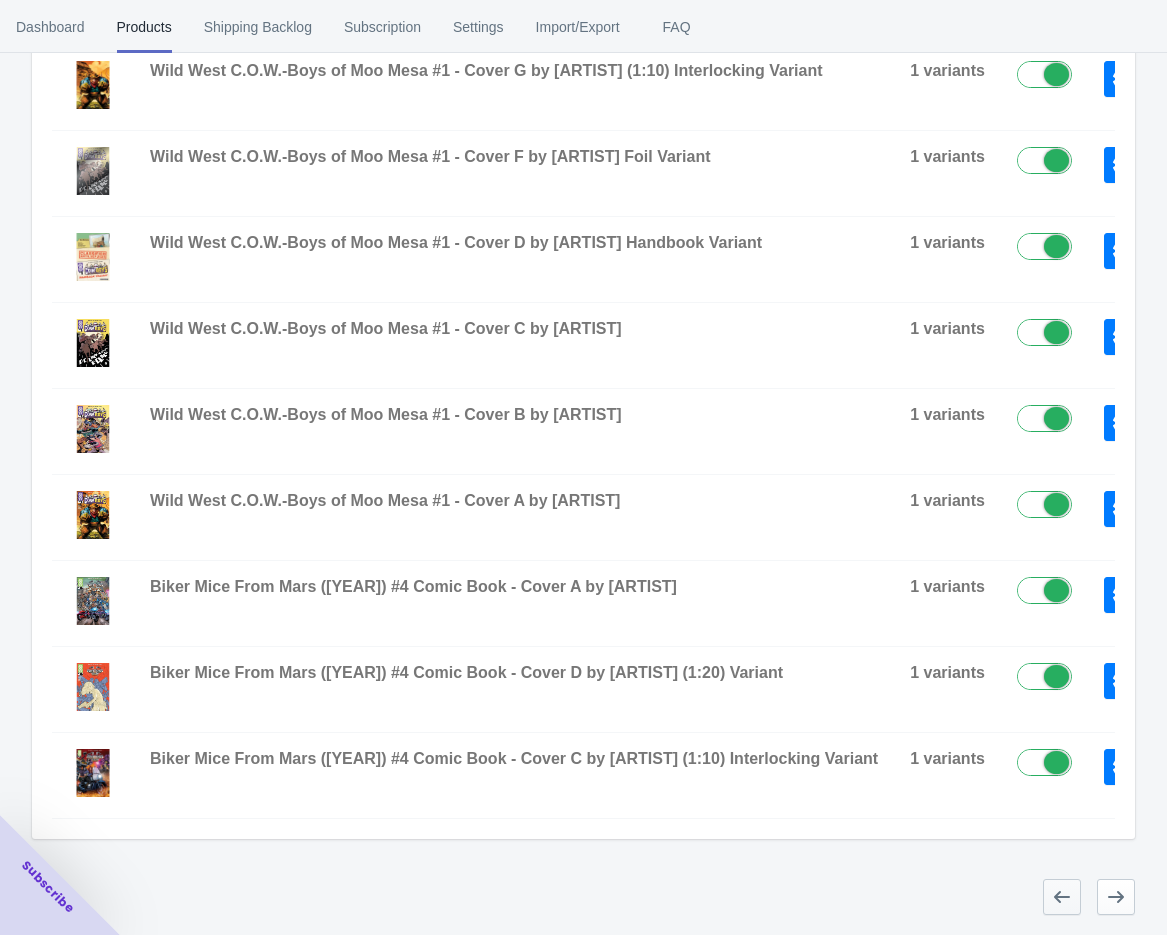 click at bounding box center [1062, 897] 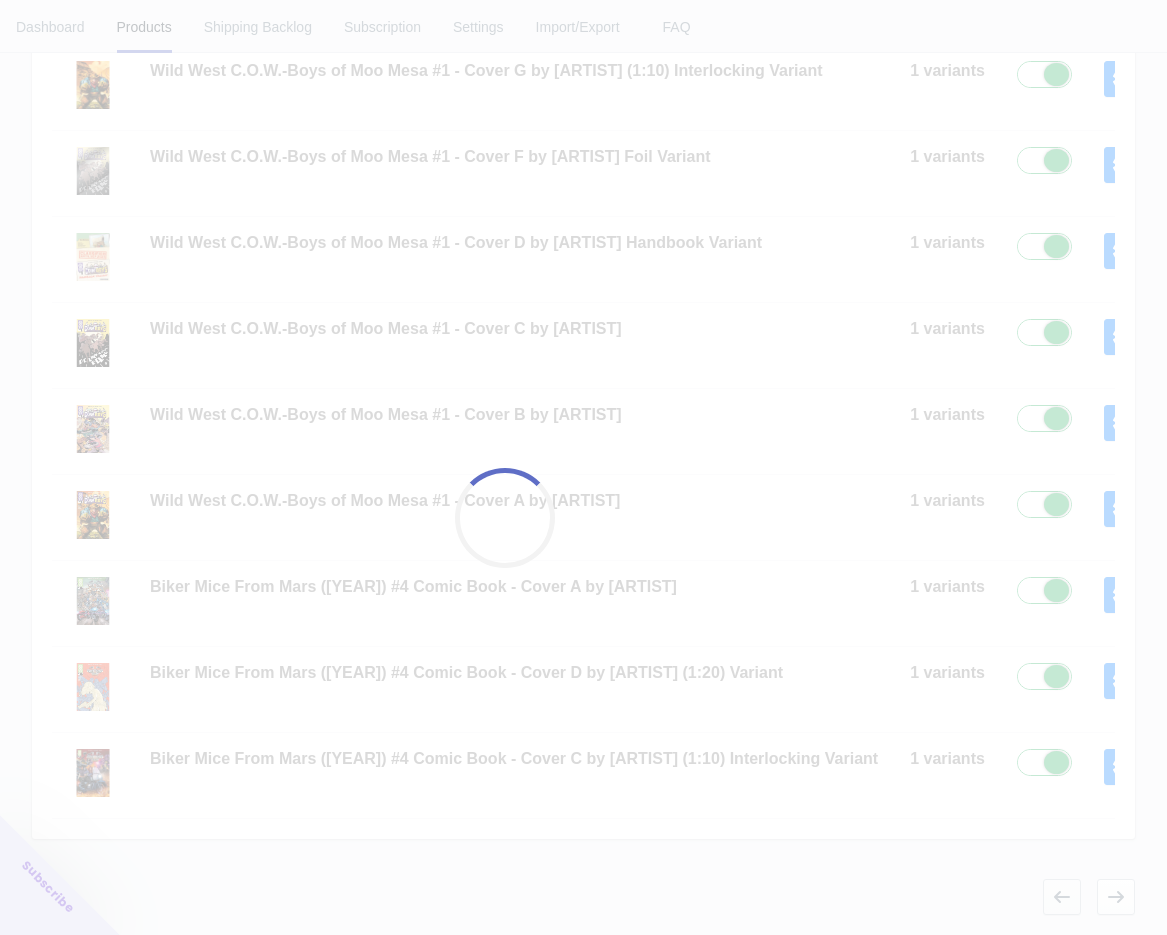 scroll, scrollTop: 493, scrollLeft: 0, axis: vertical 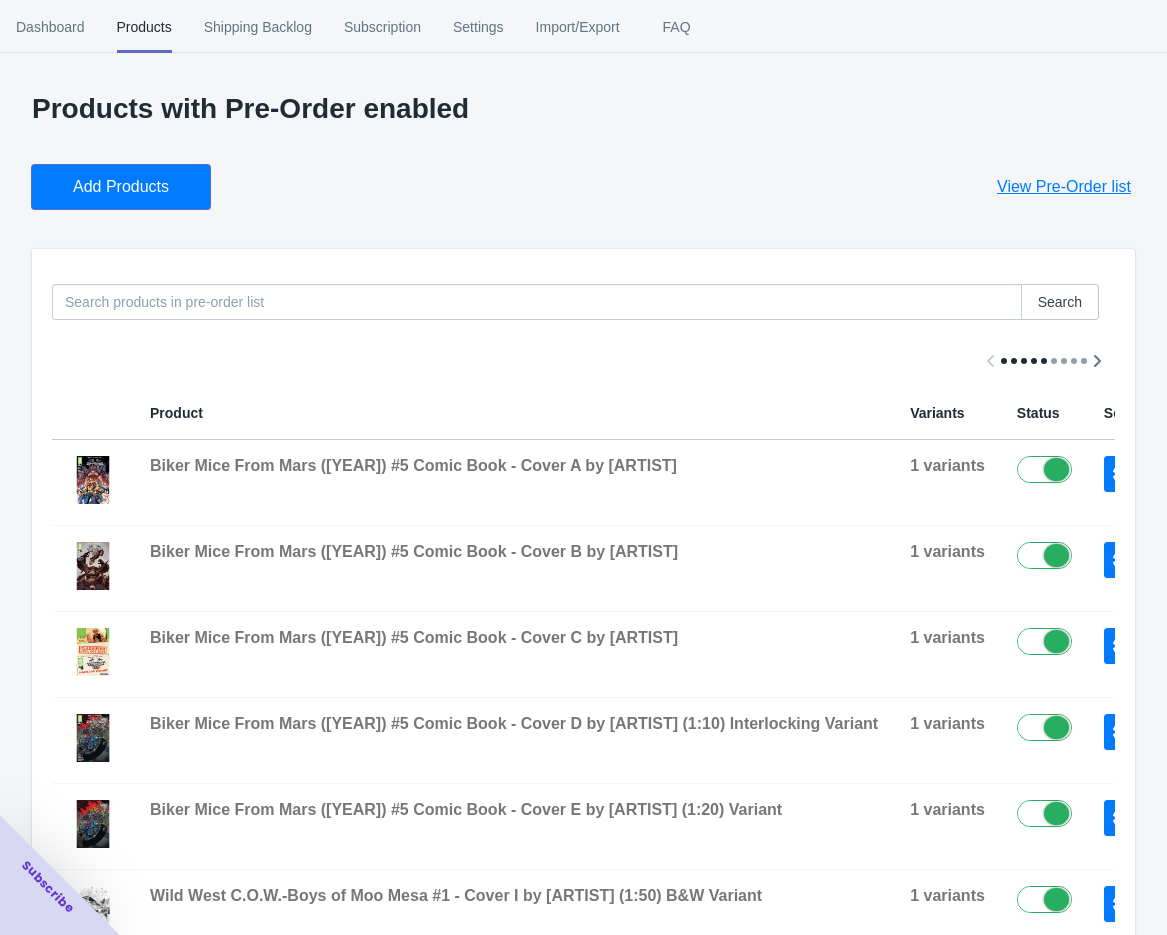 click on "Add Products" at bounding box center [121, 187] 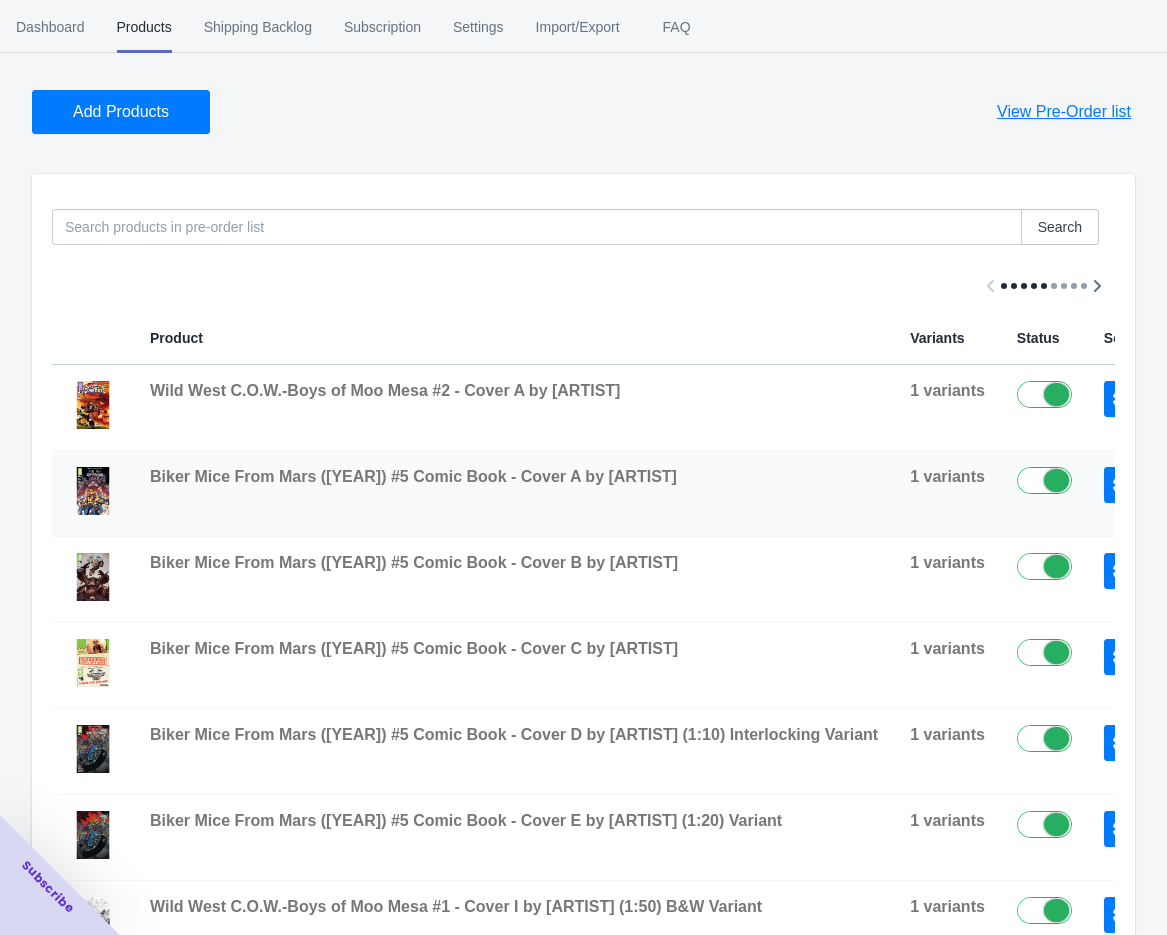 scroll, scrollTop: 48, scrollLeft: 0, axis: vertical 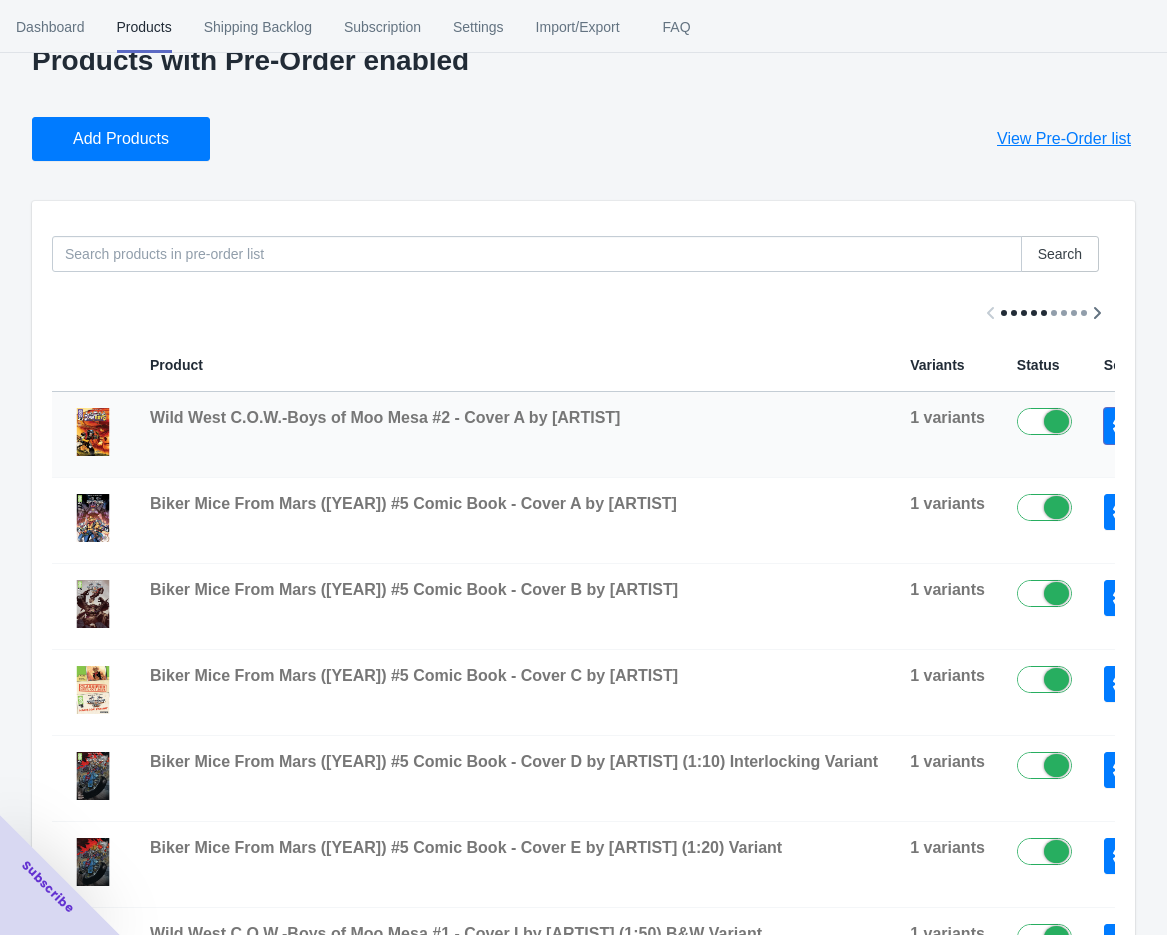 click 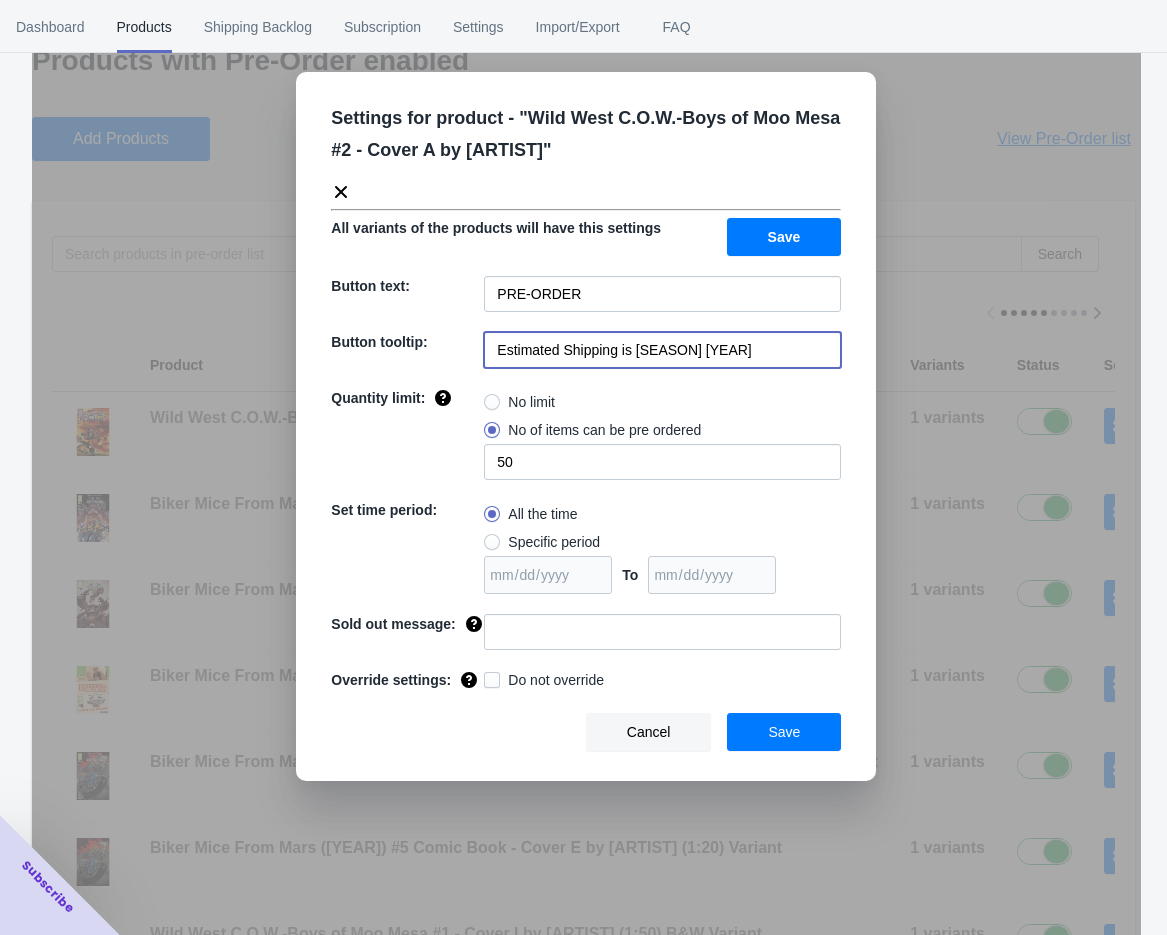 drag, startPoint x: 745, startPoint y: 356, endPoint x: 631, endPoint y: 355, distance: 114.00439 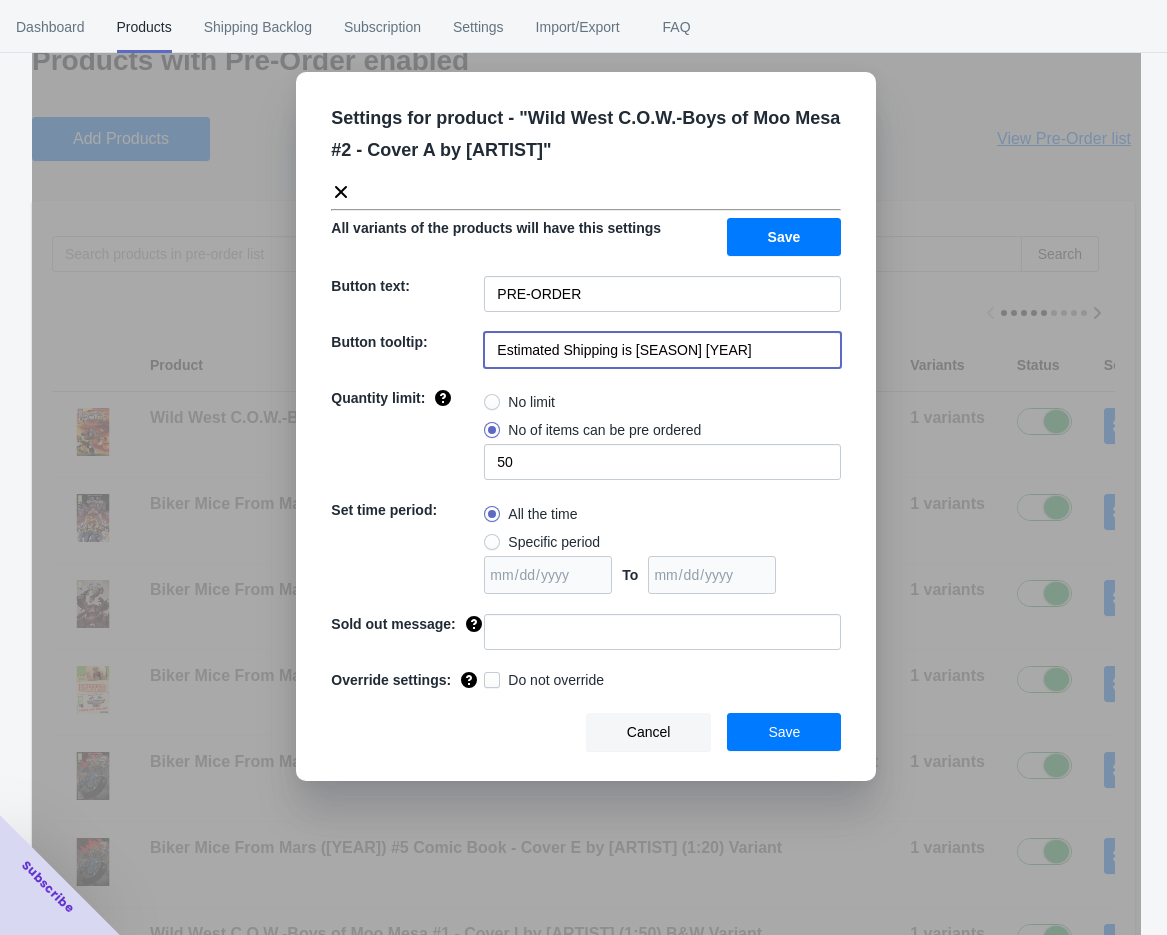 click on "Estimated Shipping is [SEASON] [YEAR]" at bounding box center [662, 350] 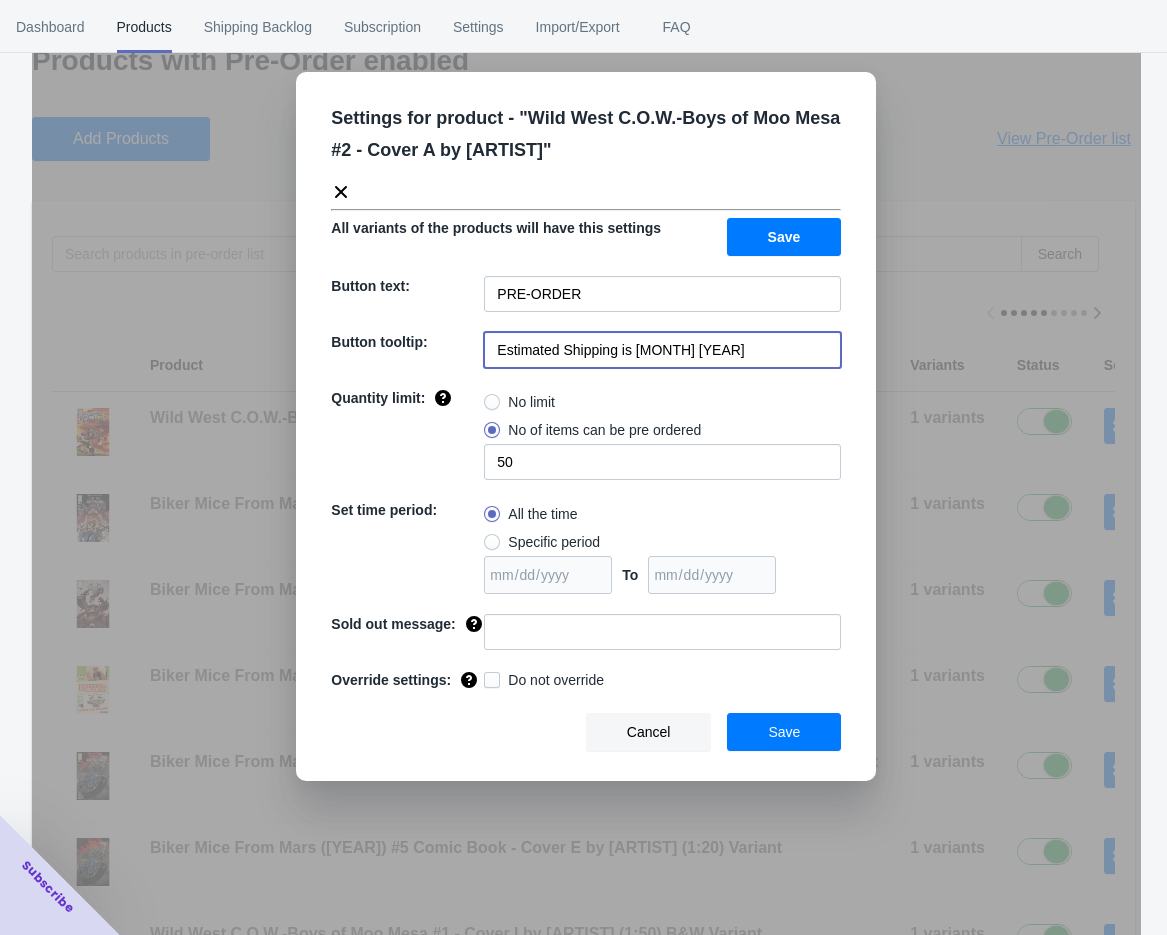 type on "Estimated Shipping is [MONTH] [YEAR]" 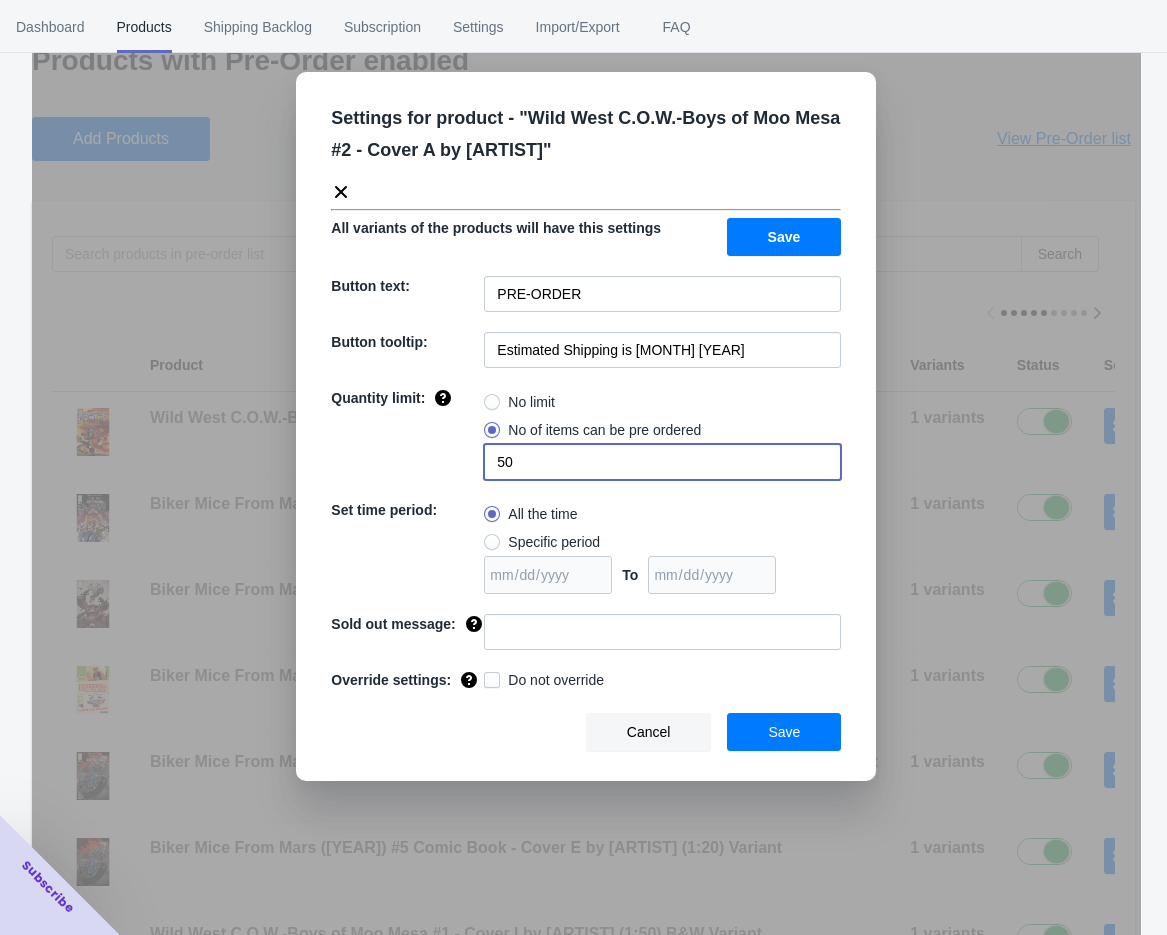 click on "50" at bounding box center [662, 462] 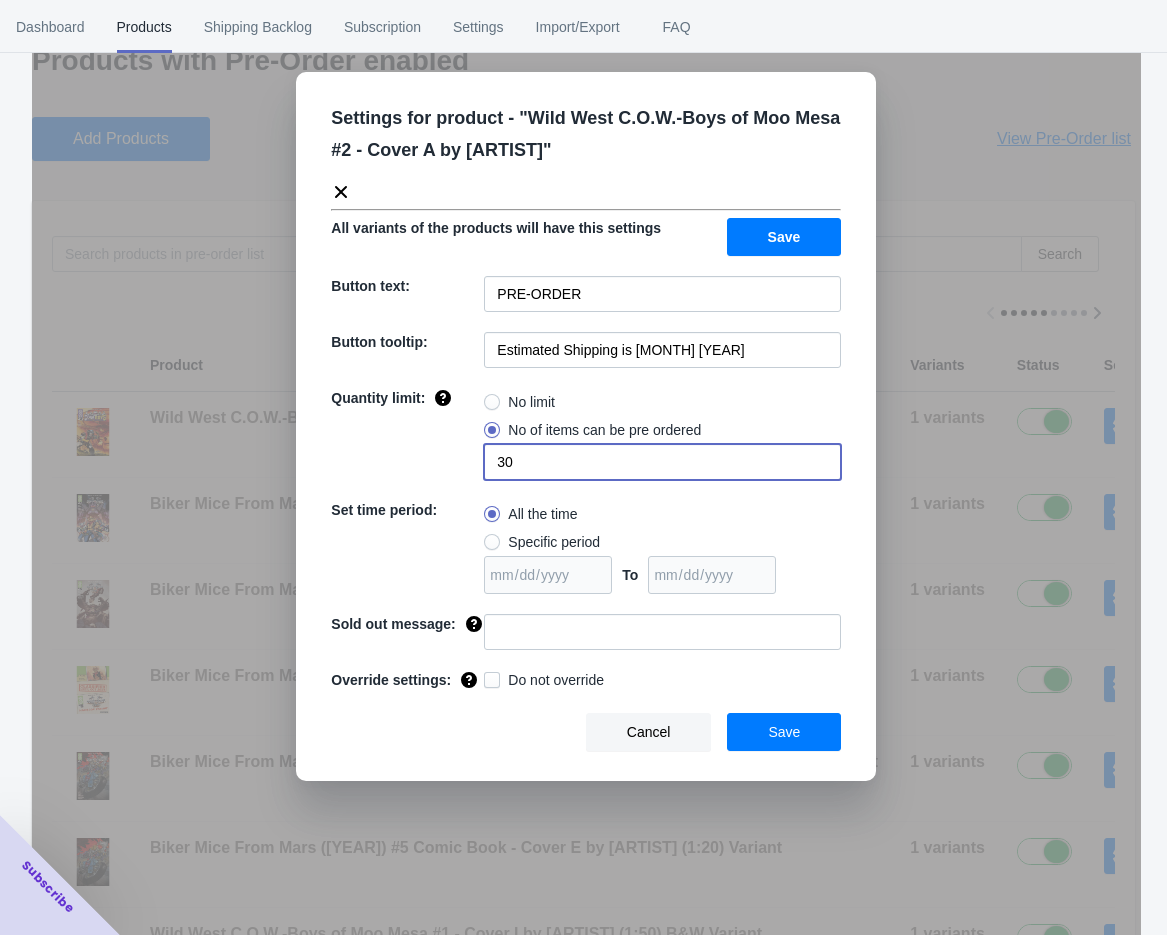 type on "30" 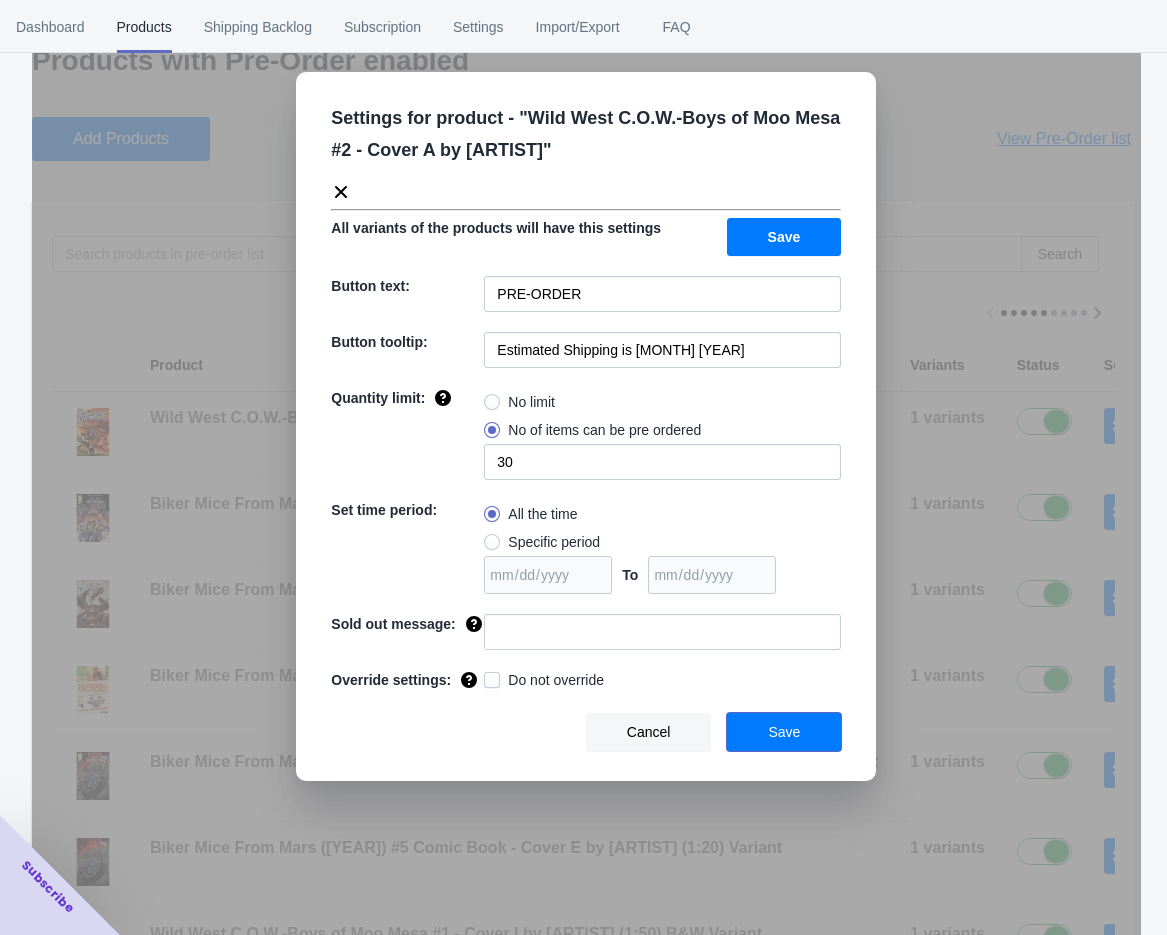 click on "Save" at bounding box center [784, 732] 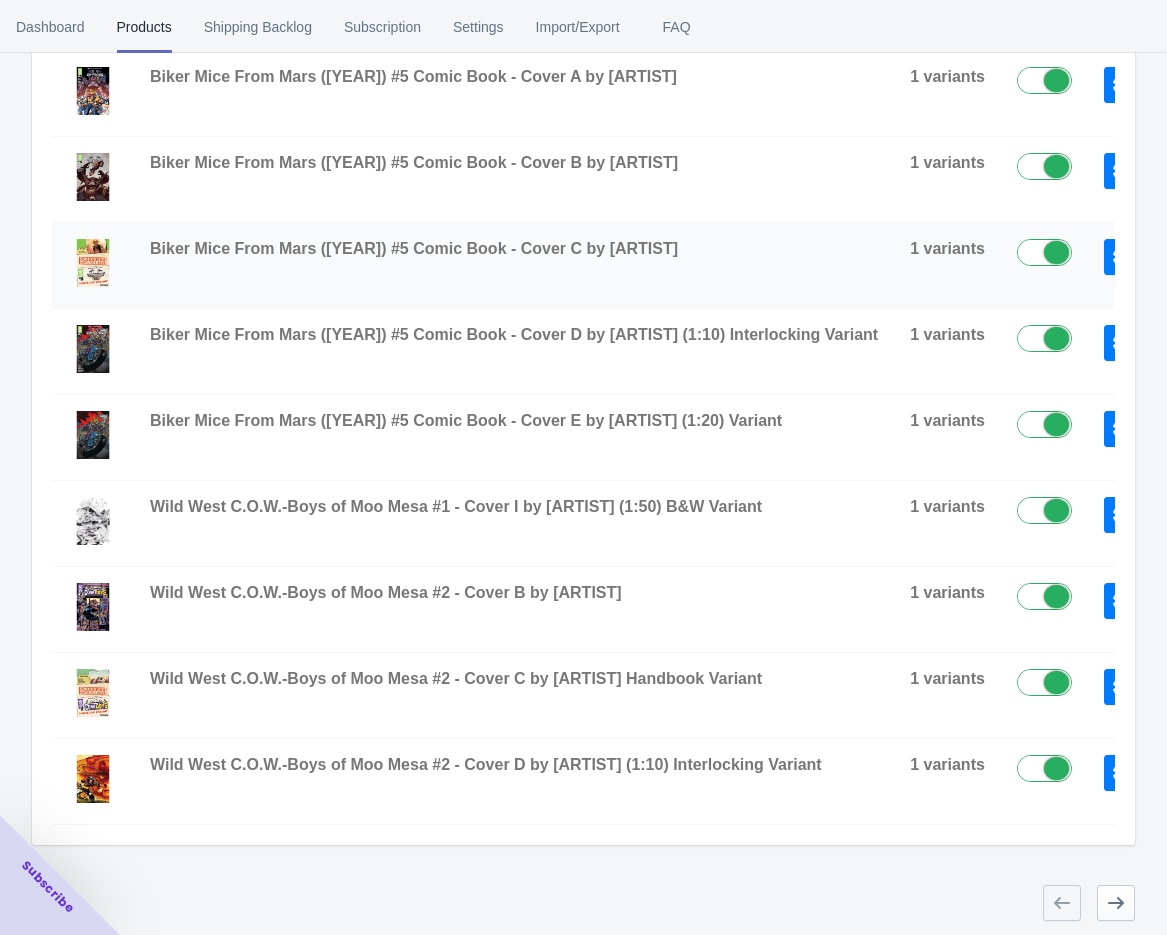 scroll, scrollTop: 493, scrollLeft: 0, axis: vertical 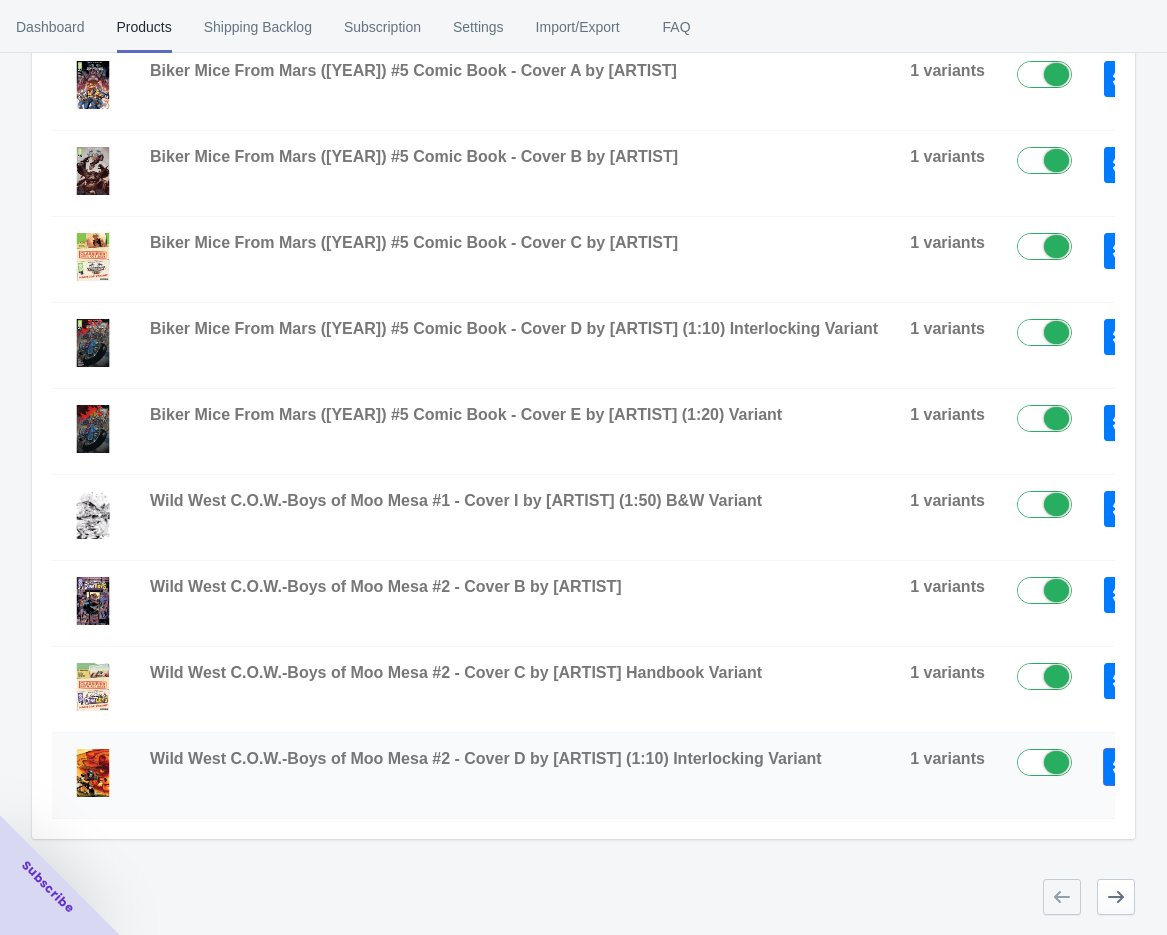 click 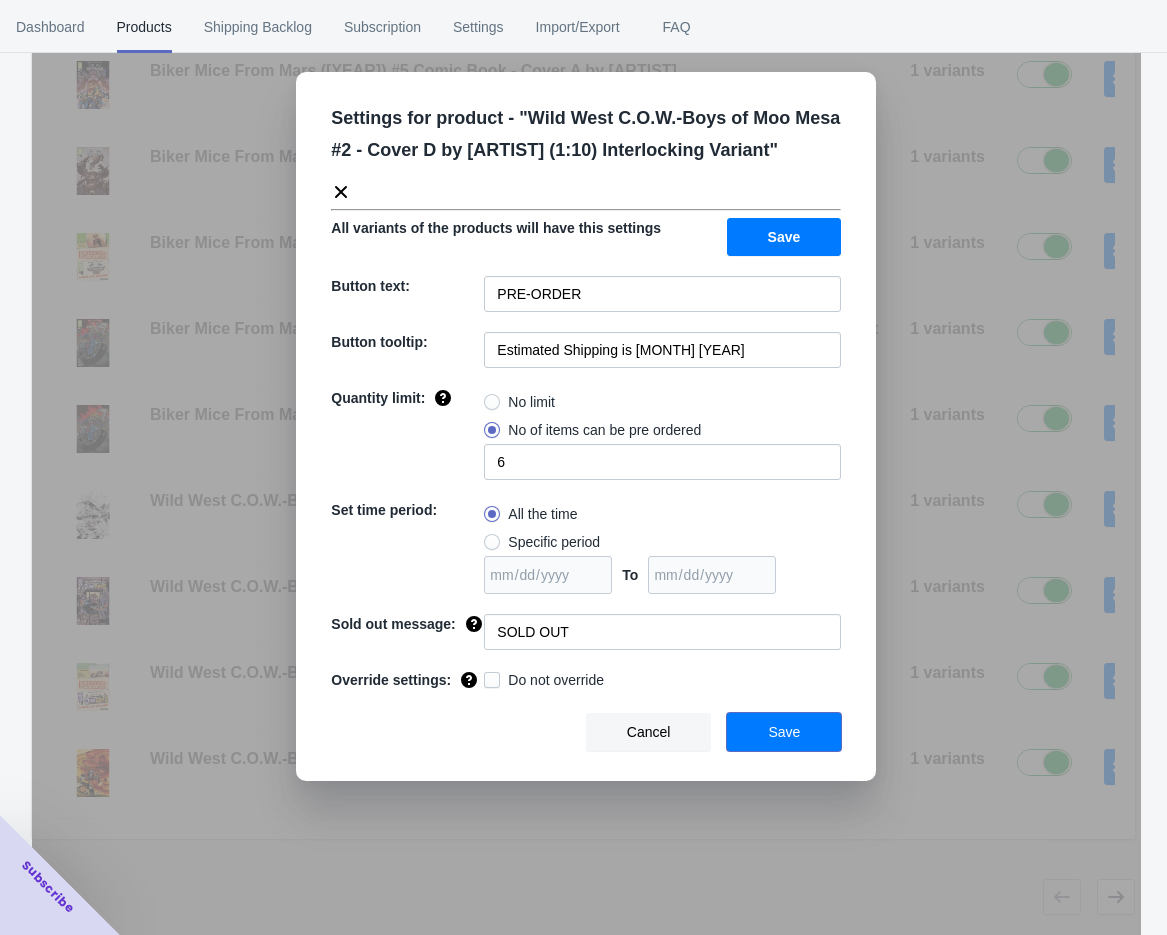 click on "Save" at bounding box center [784, 732] 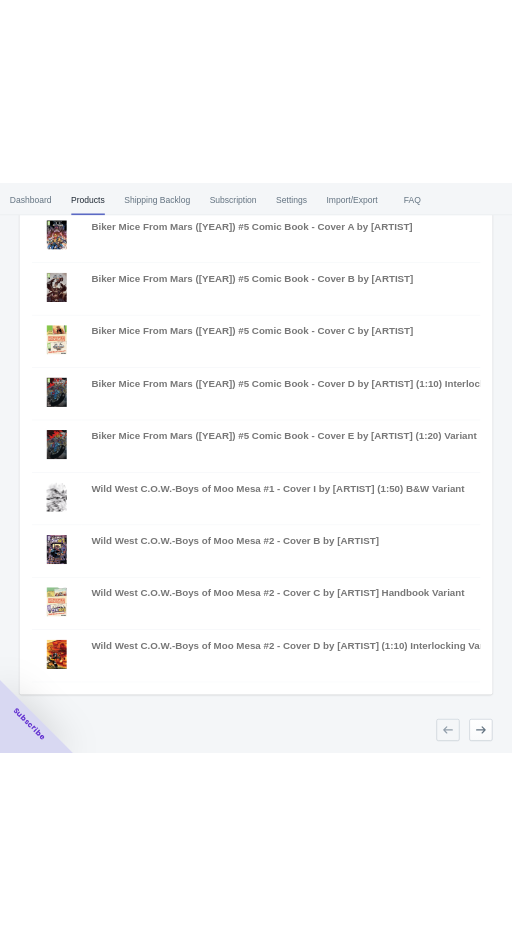 scroll, scrollTop: 477, scrollLeft: 0, axis: vertical 